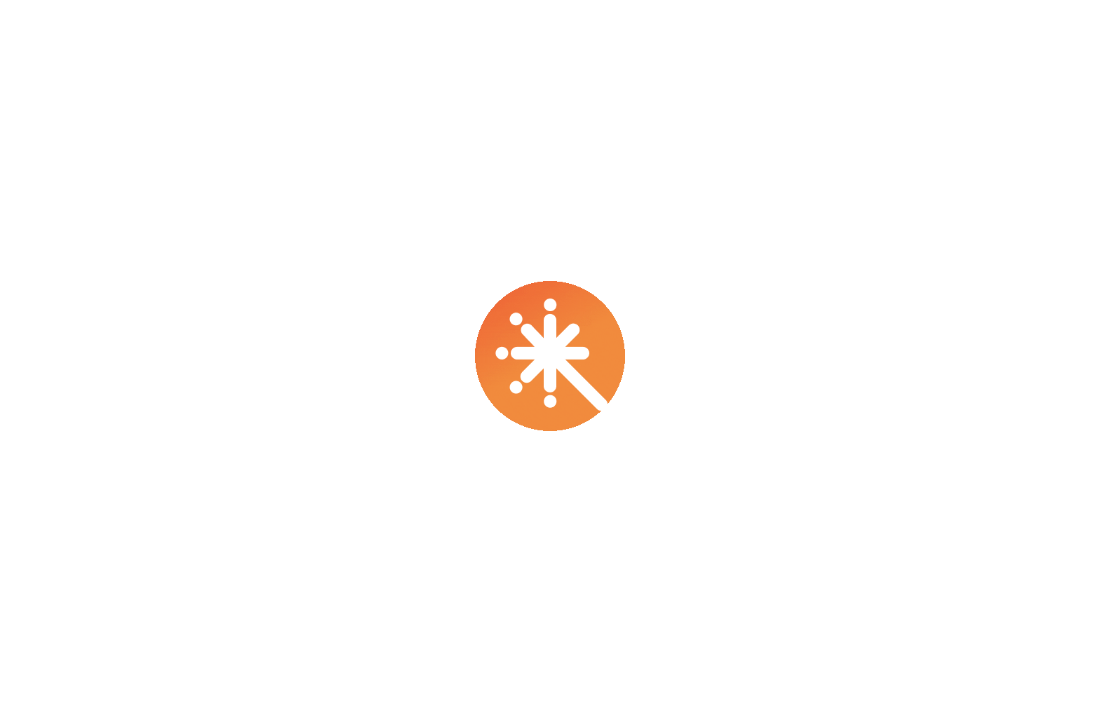 scroll, scrollTop: 0, scrollLeft: 0, axis: both 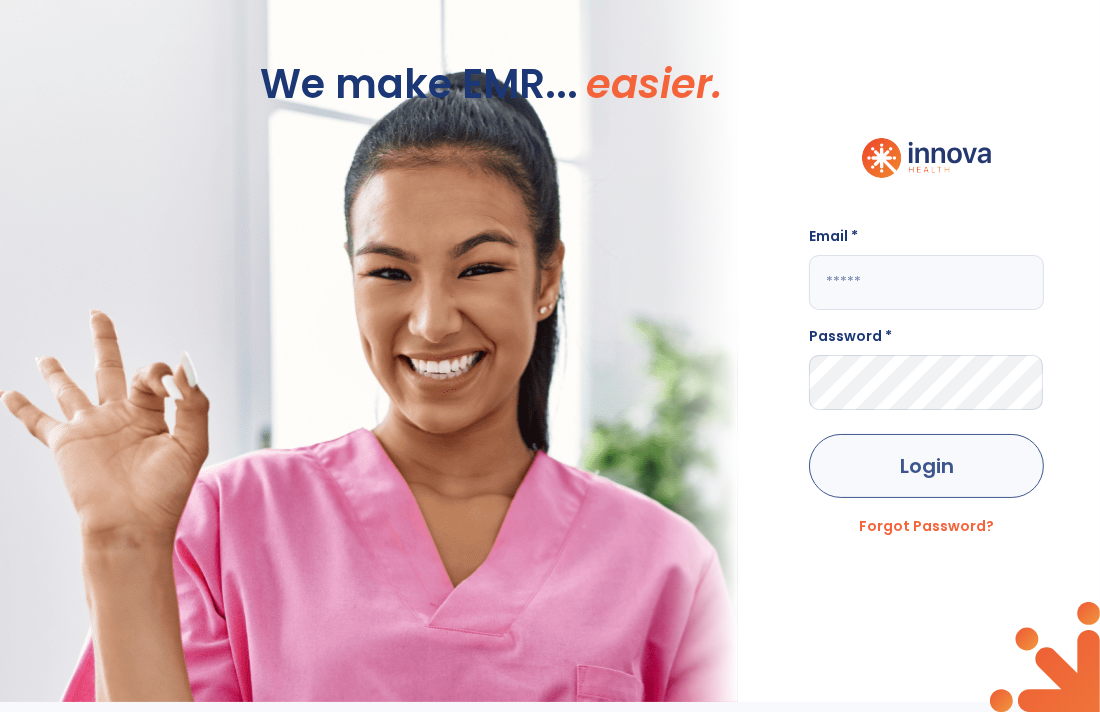 type on "**********" 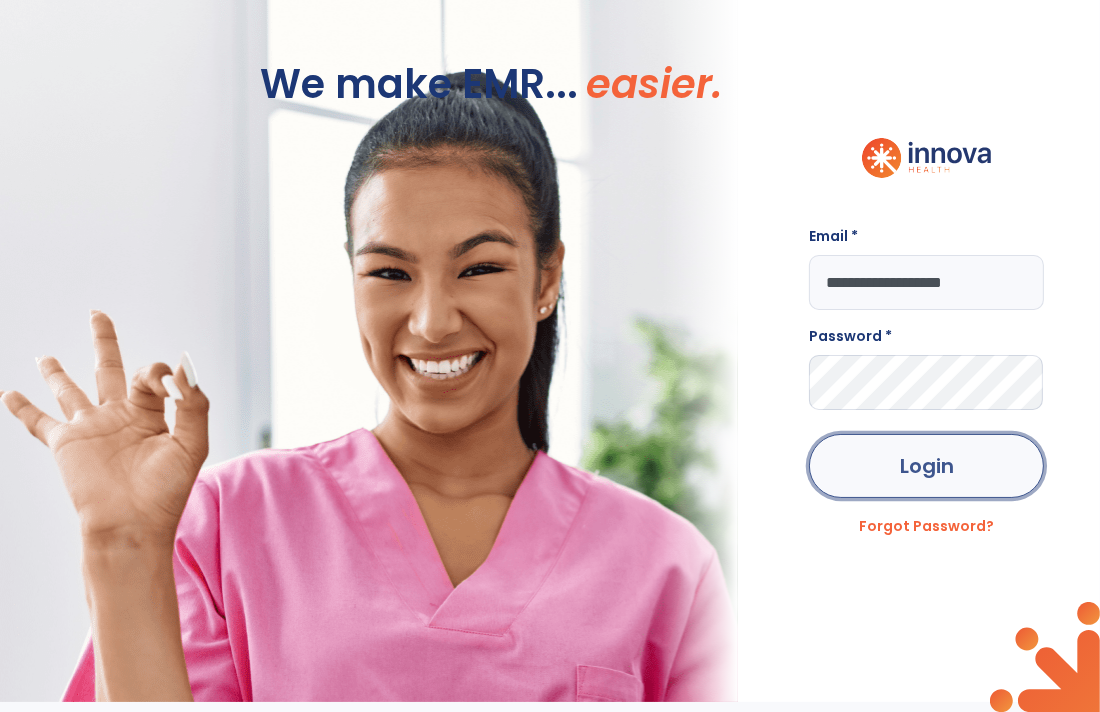 click on "Login" 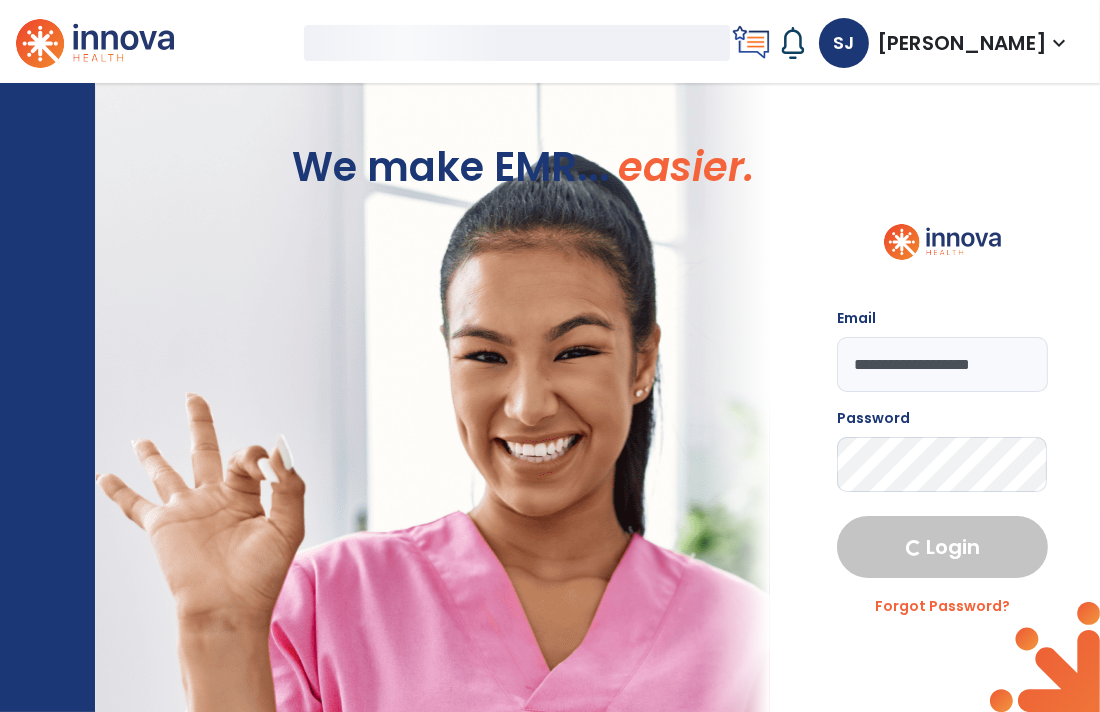 select on "****" 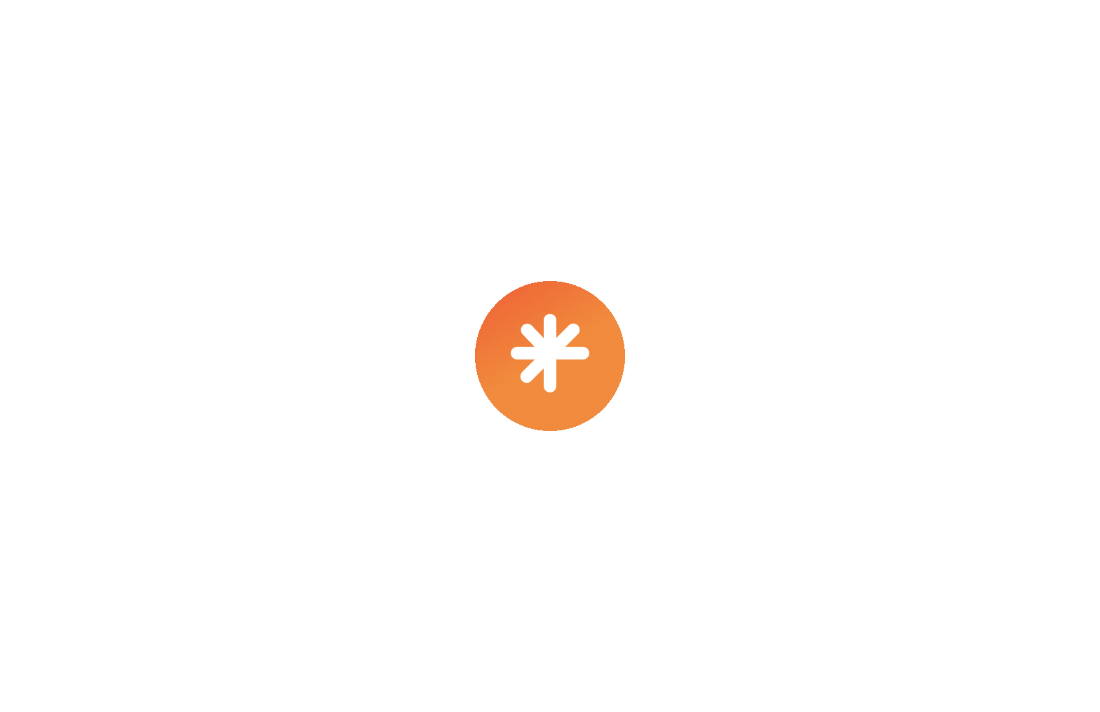 scroll, scrollTop: 0, scrollLeft: 0, axis: both 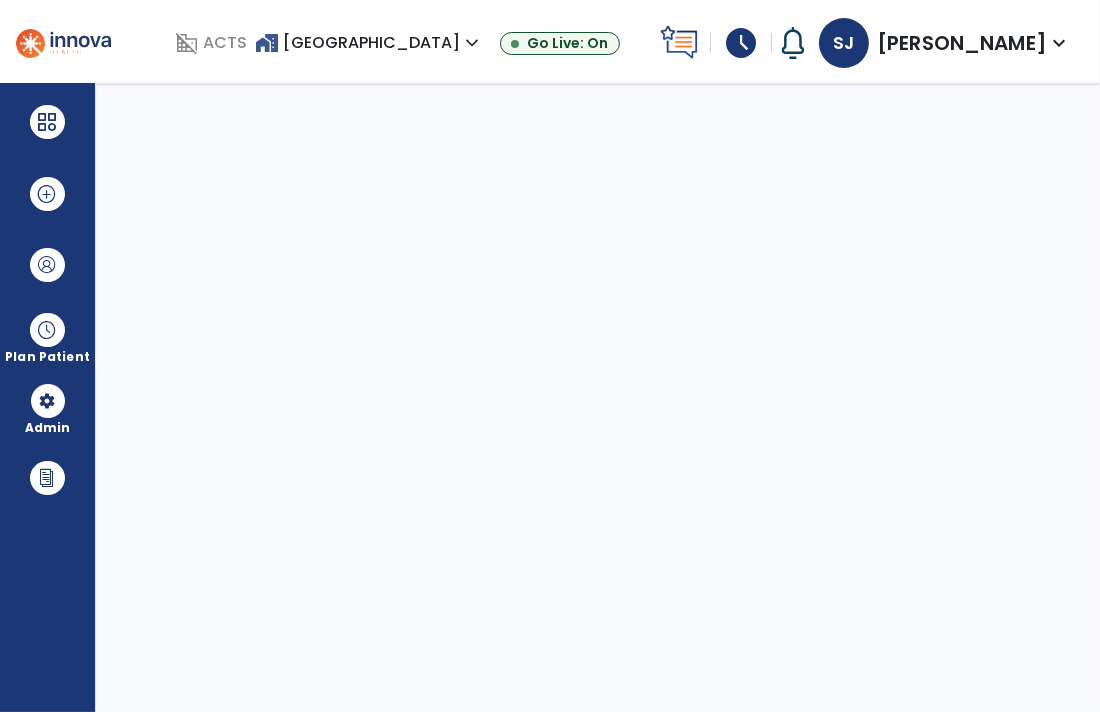 select on "****" 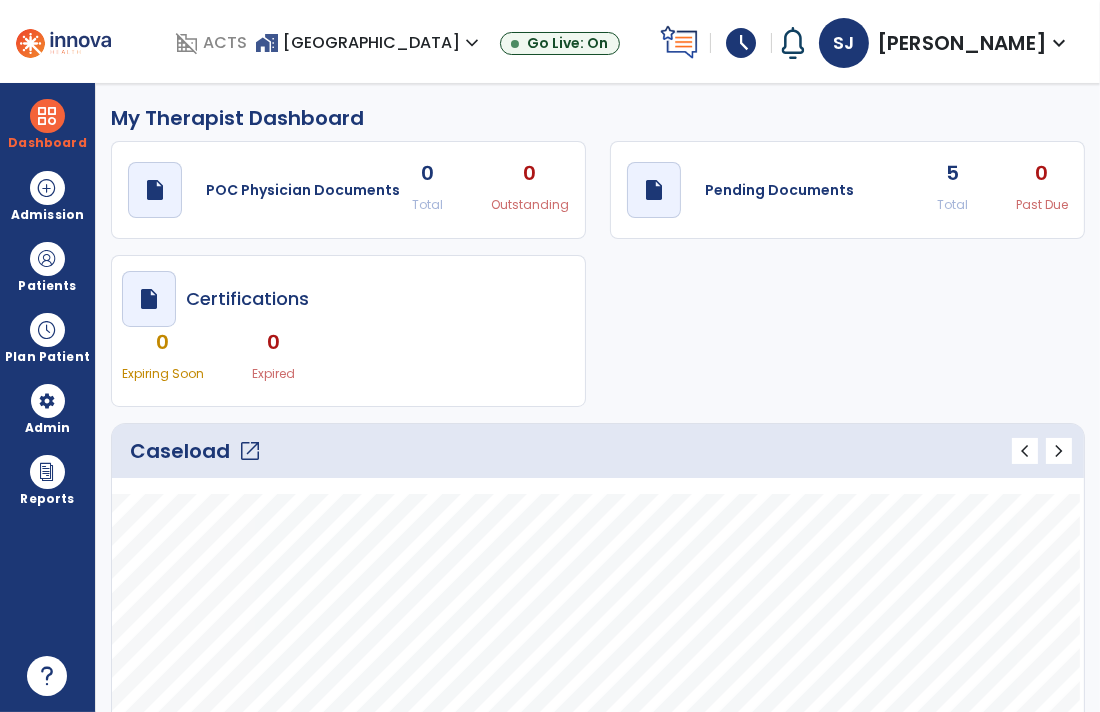 click on "expand_more" at bounding box center (1059, 43) 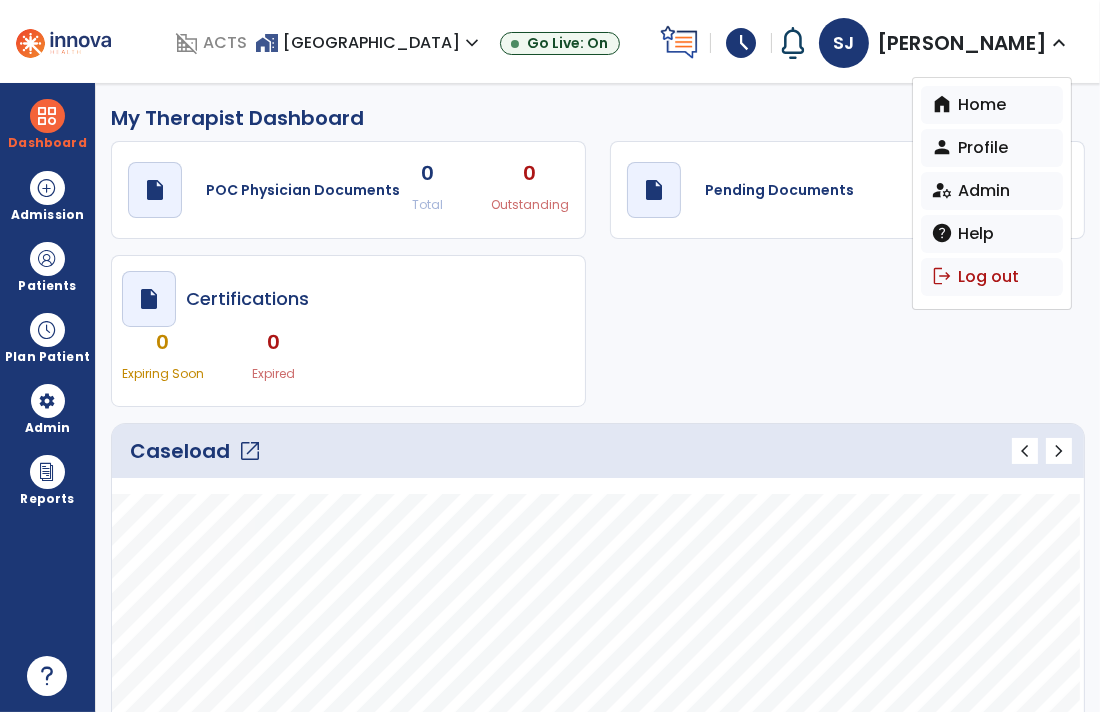 click on "expand_more" at bounding box center [1059, 43] 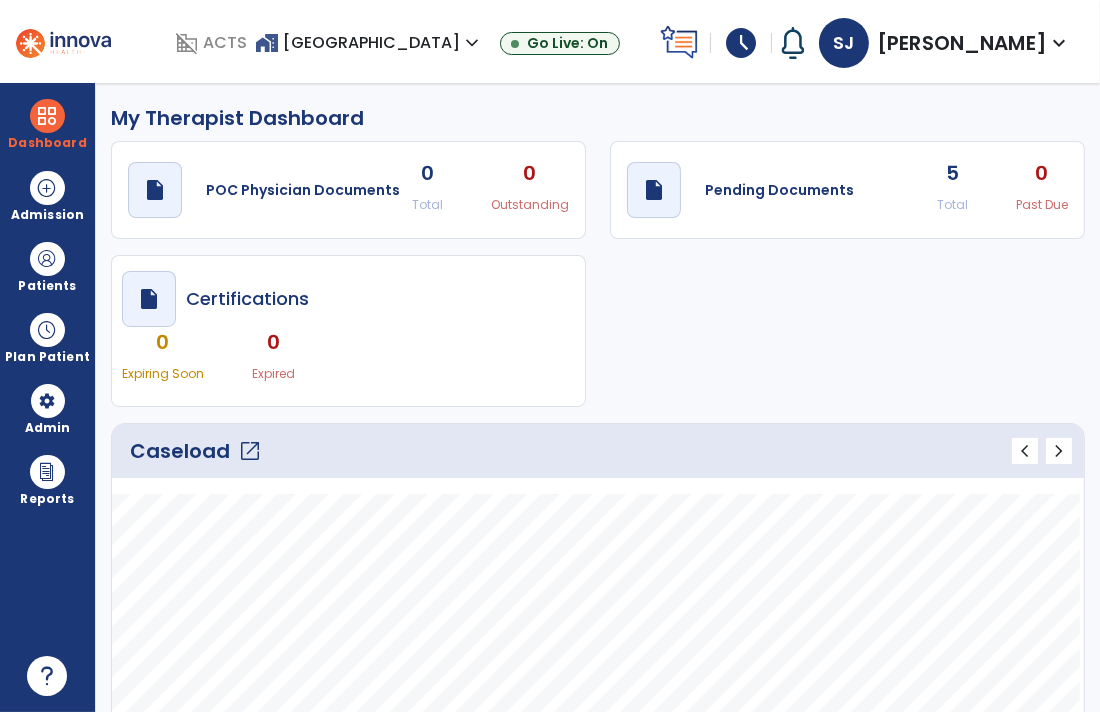 click on "schedule" at bounding box center [741, 43] 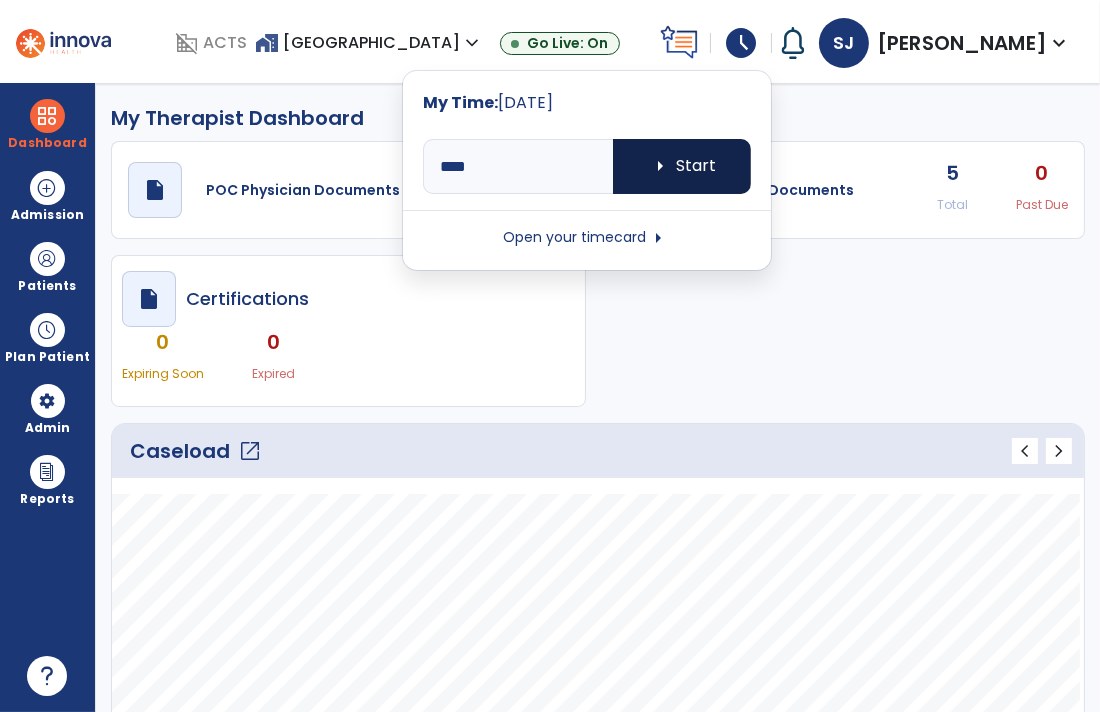 click on "arrow_right  Start" at bounding box center [682, 166] 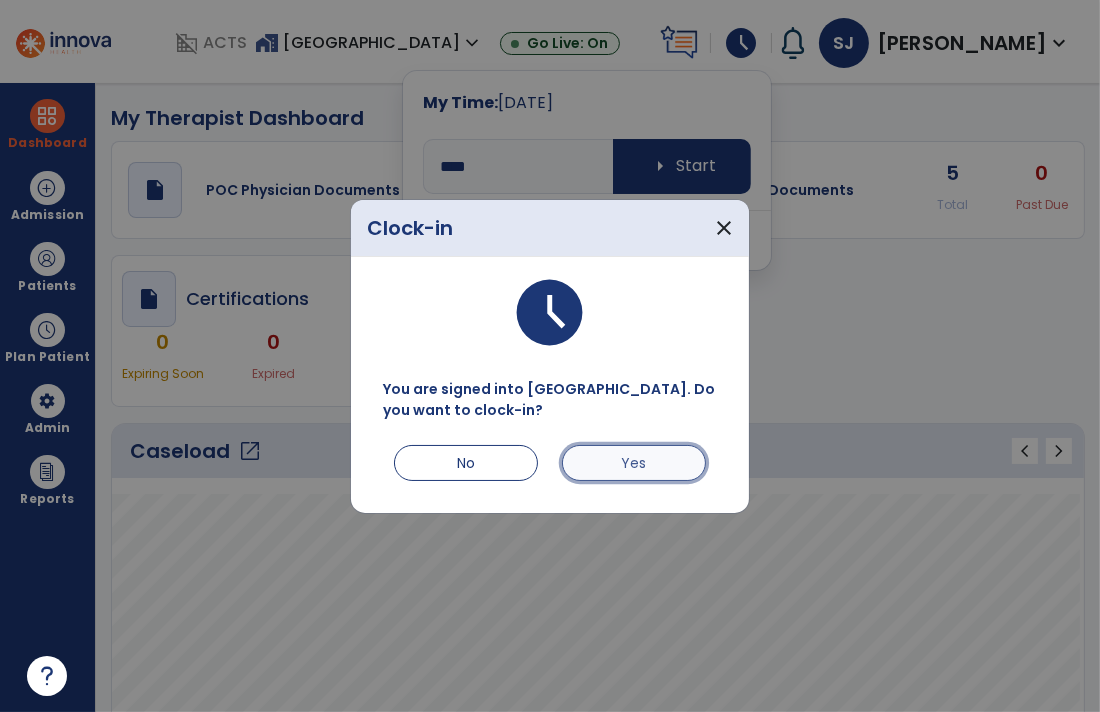 click on "Yes" at bounding box center [634, 463] 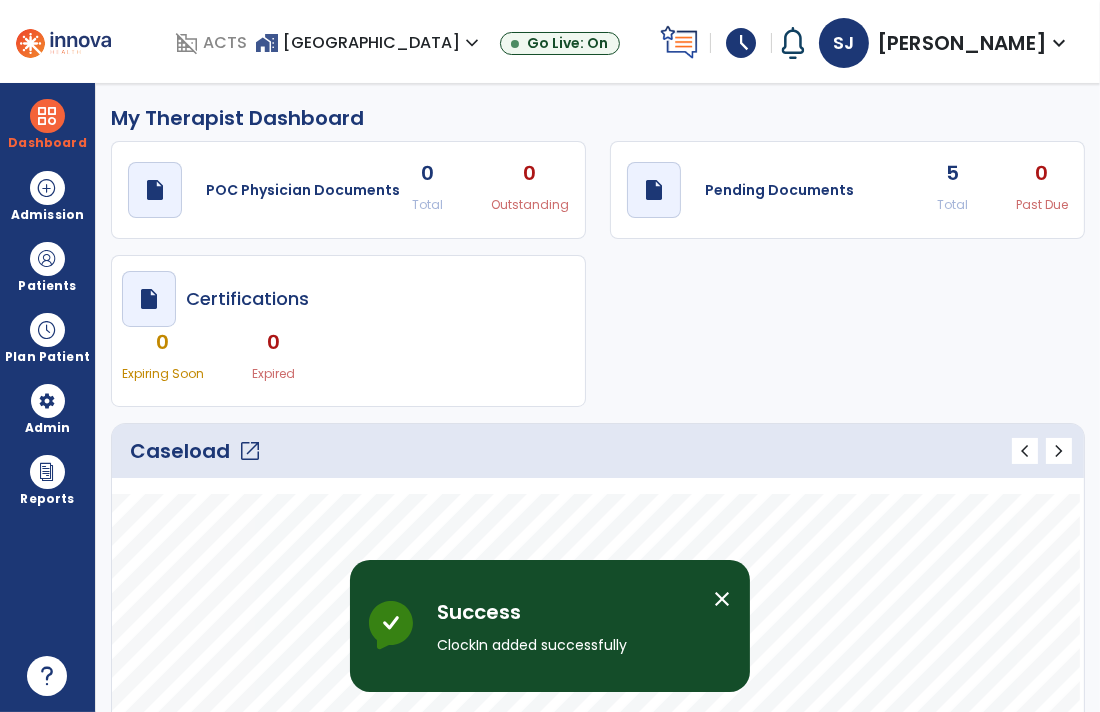 click on "close" at bounding box center (722, 599) 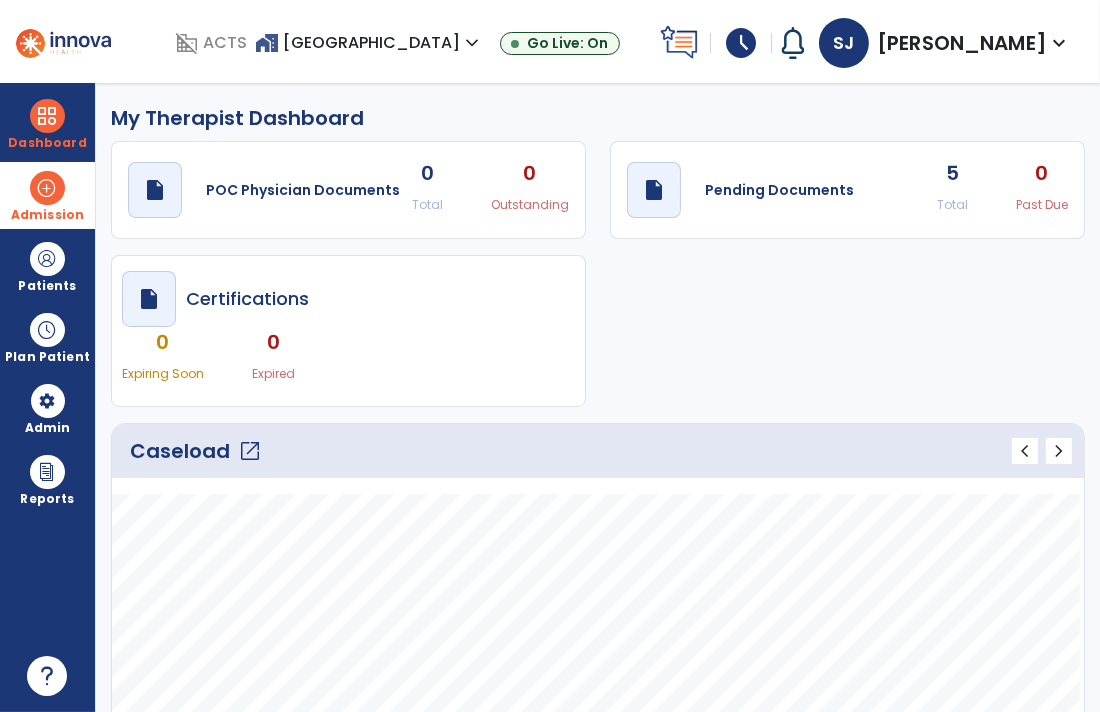 click at bounding box center [47, 188] 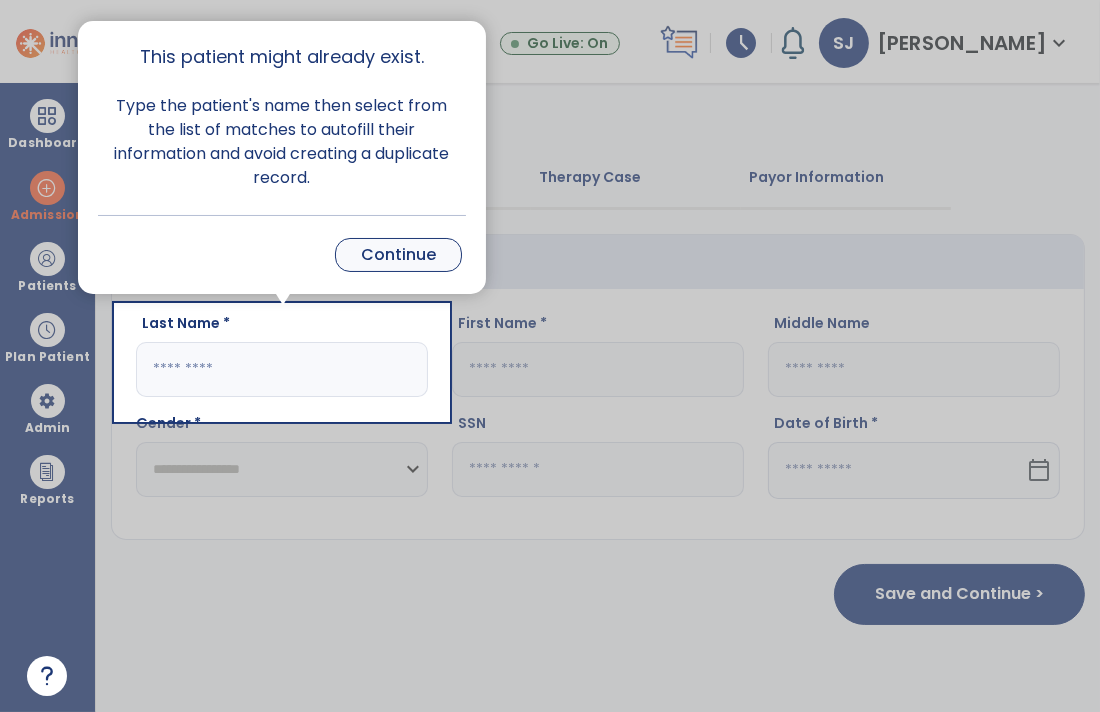 click on "Continue" at bounding box center [398, 255] 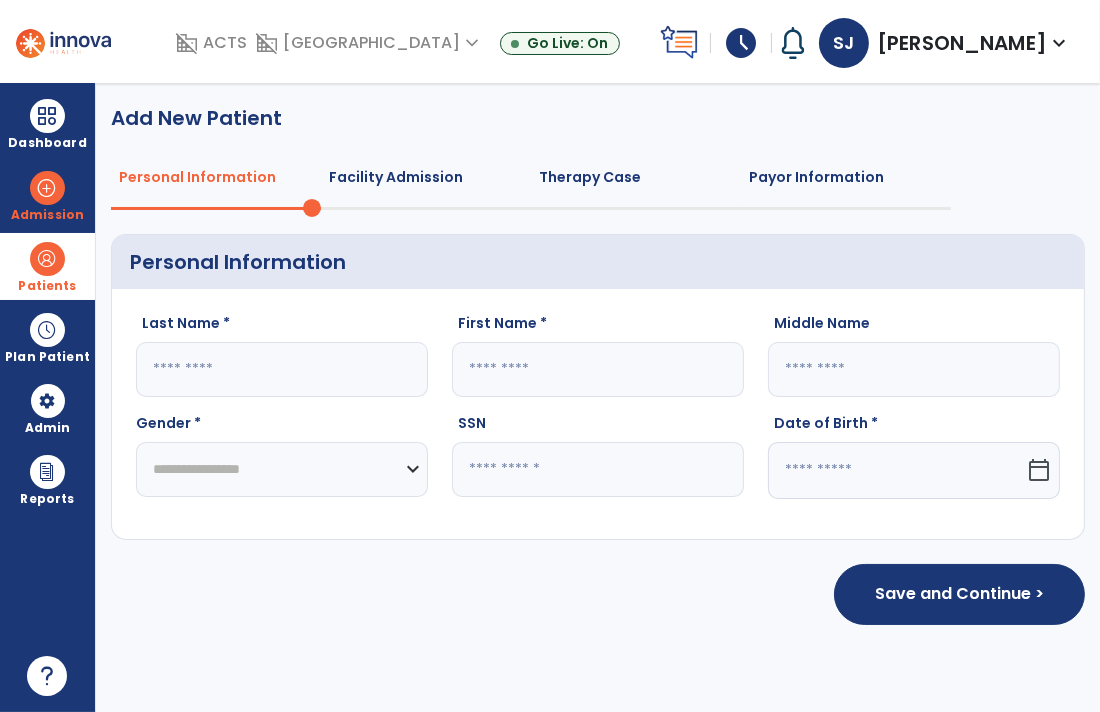 click on "Patients" at bounding box center (47, 286) 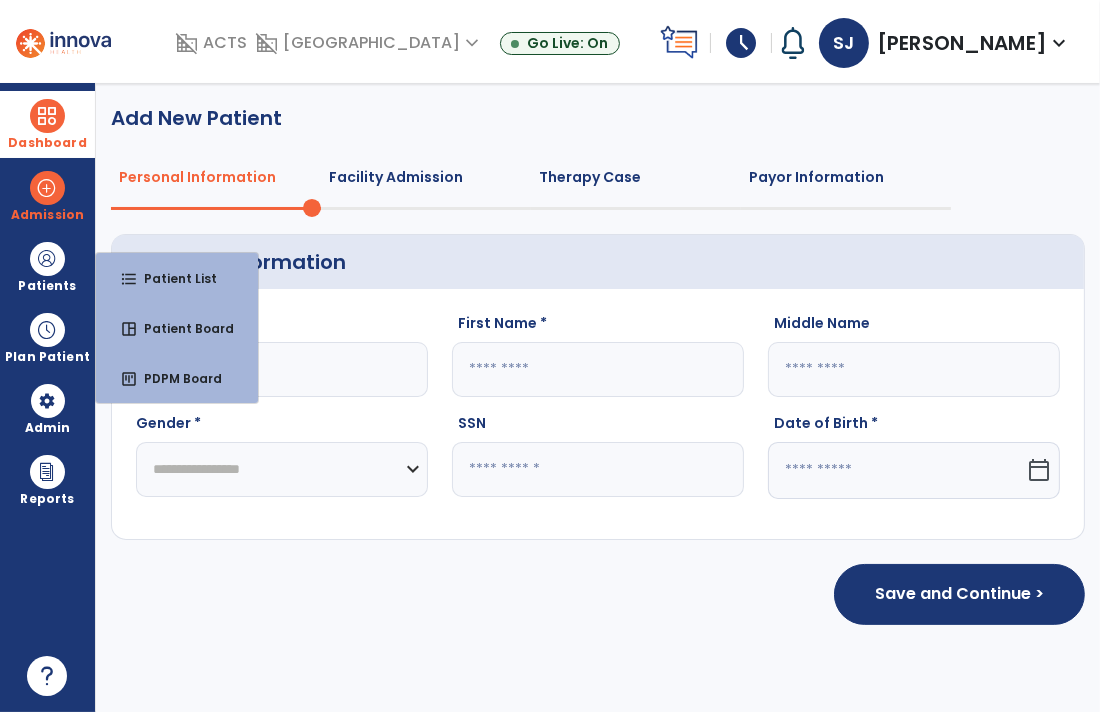 click on "Dashboard" at bounding box center [47, 143] 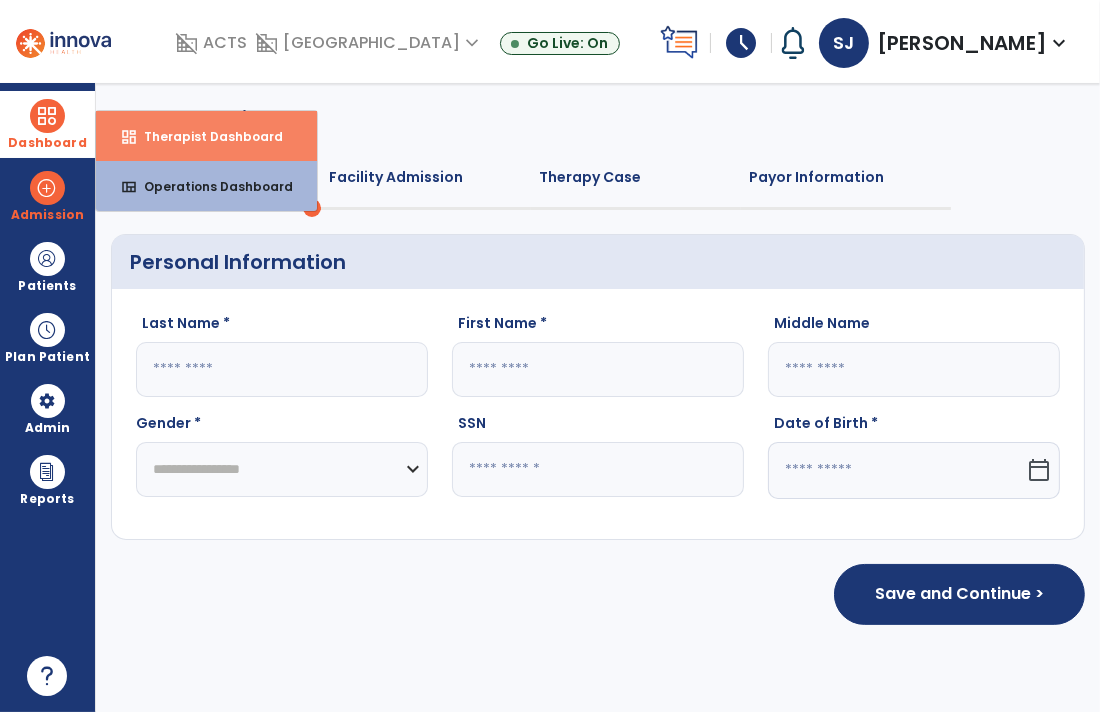 click on "dashboard  Therapist Dashboard" at bounding box center (206, 136) 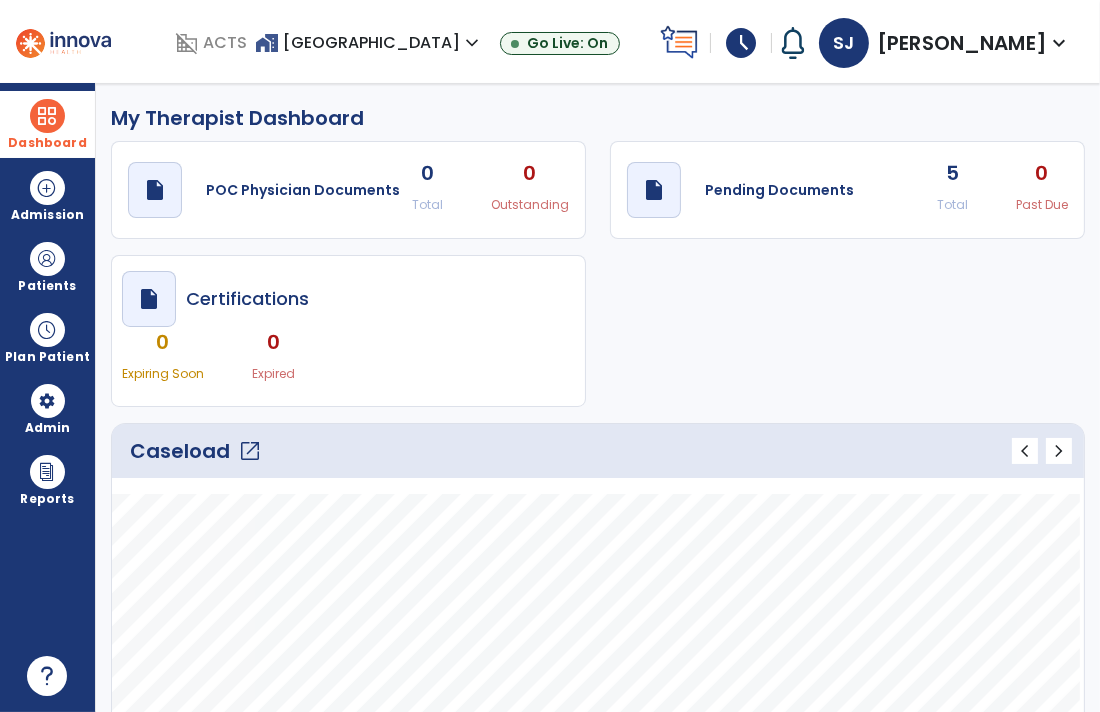 drag, startPoint x: 1094, startPoint y: 194, endPoint x: 1107, endPoint y: 309, distance: 115.73245 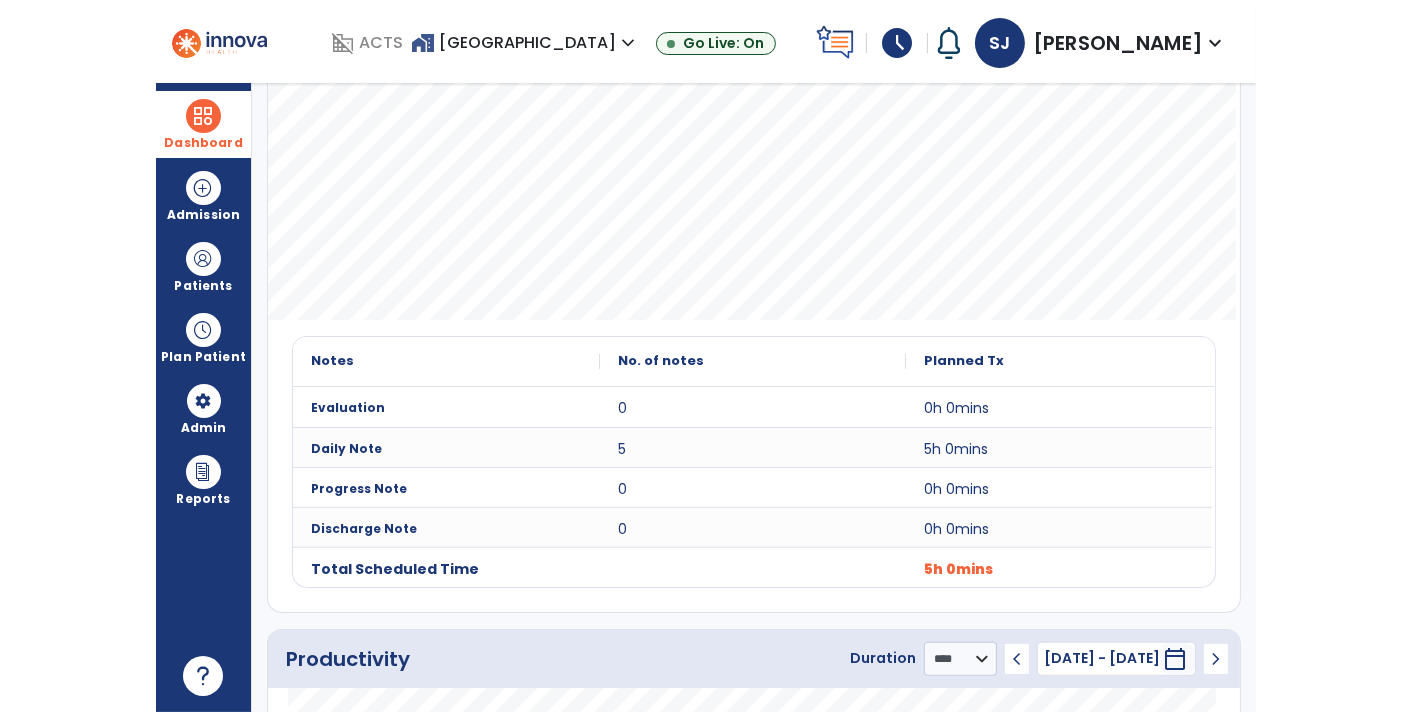 scroll, scrollTop: 0, scrollLeft: 0, axis: both 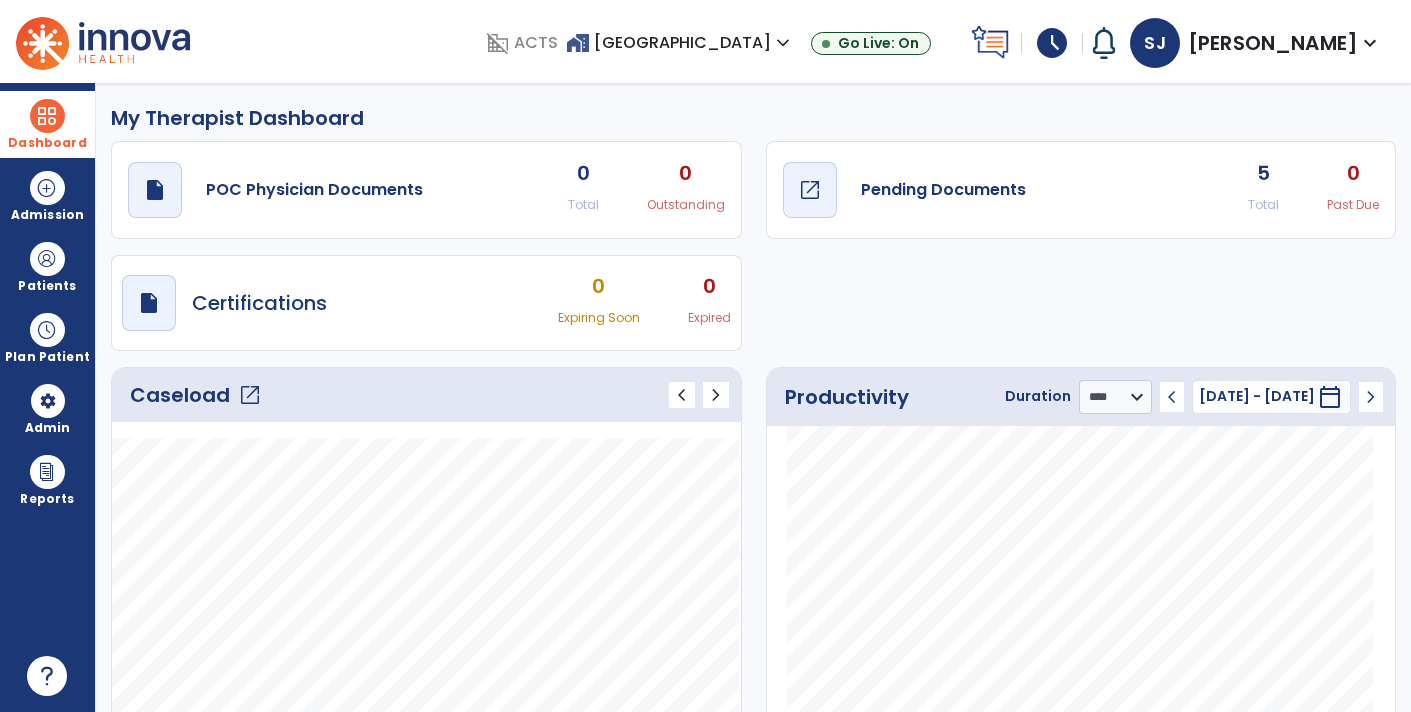 click on "open_in_new" 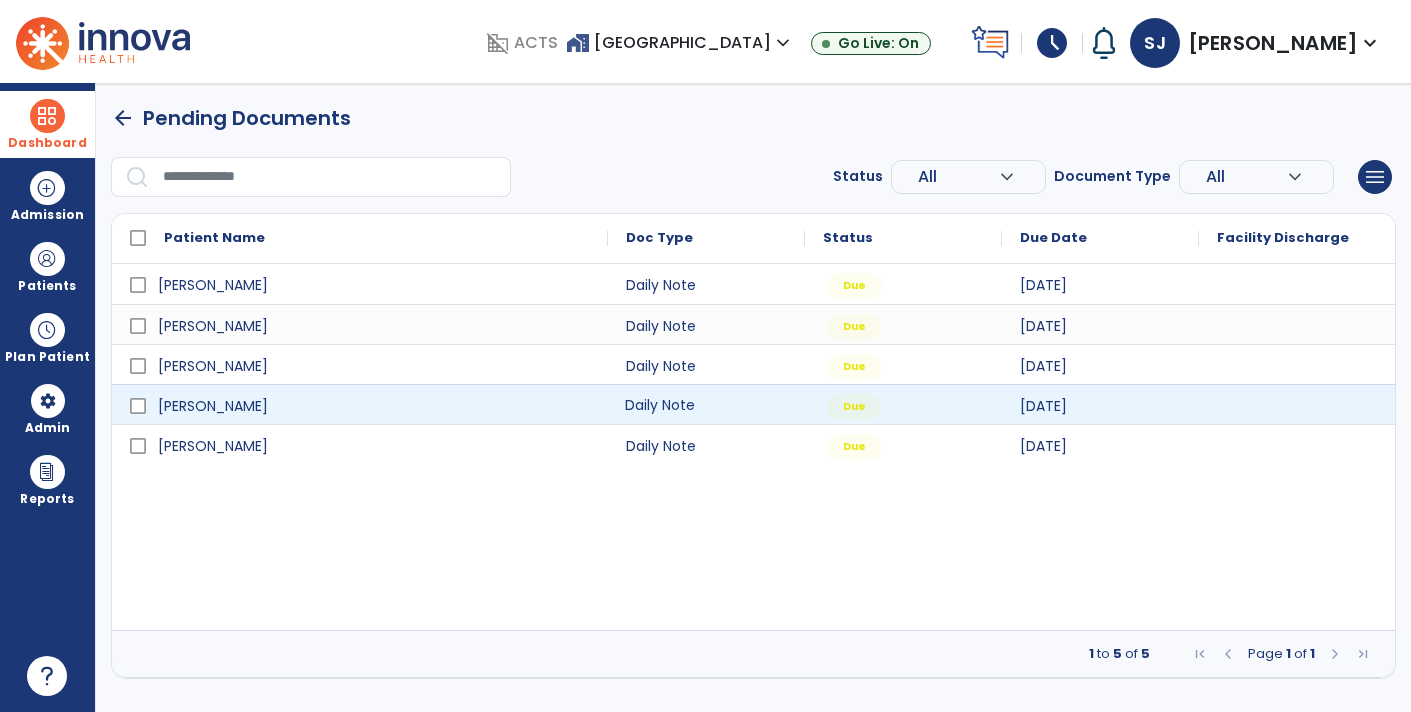 click on "Daily Note" at bounding box center [706, 404] 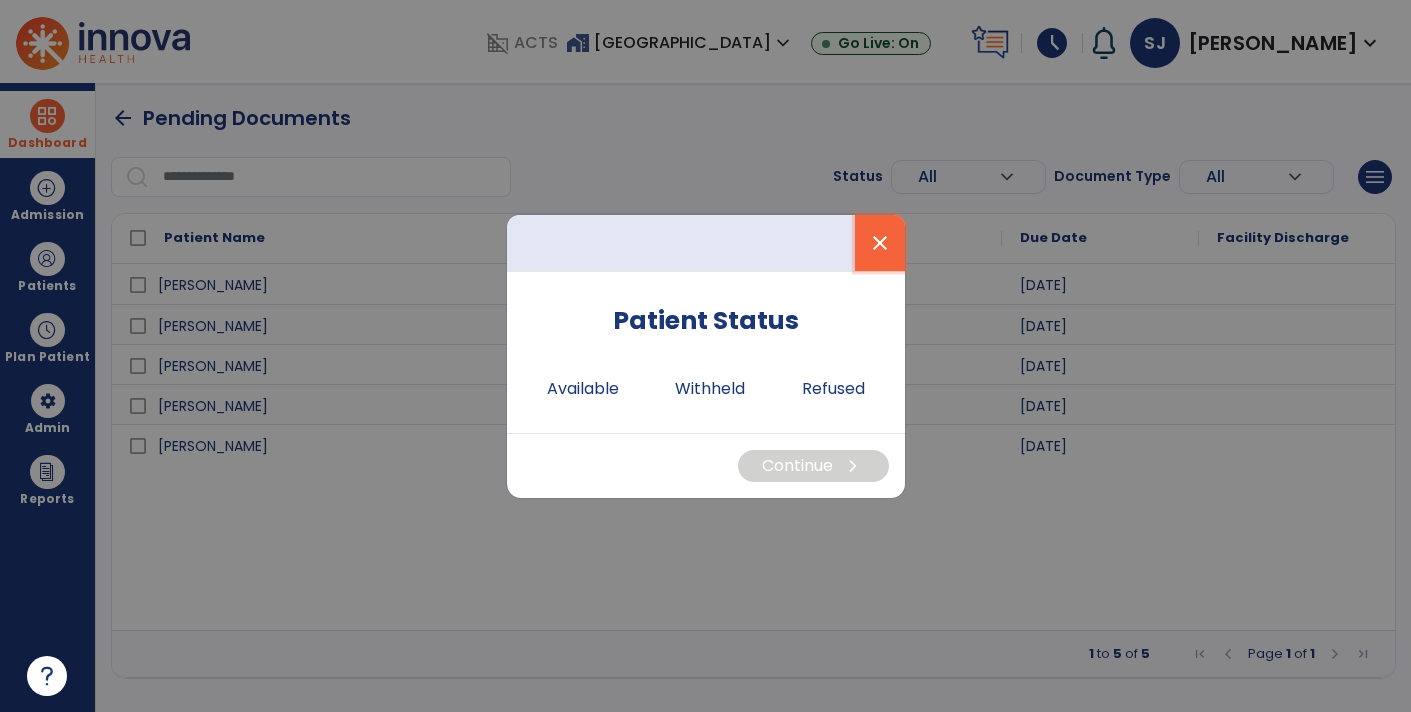 click on "close" at bounding box center [880, 243] 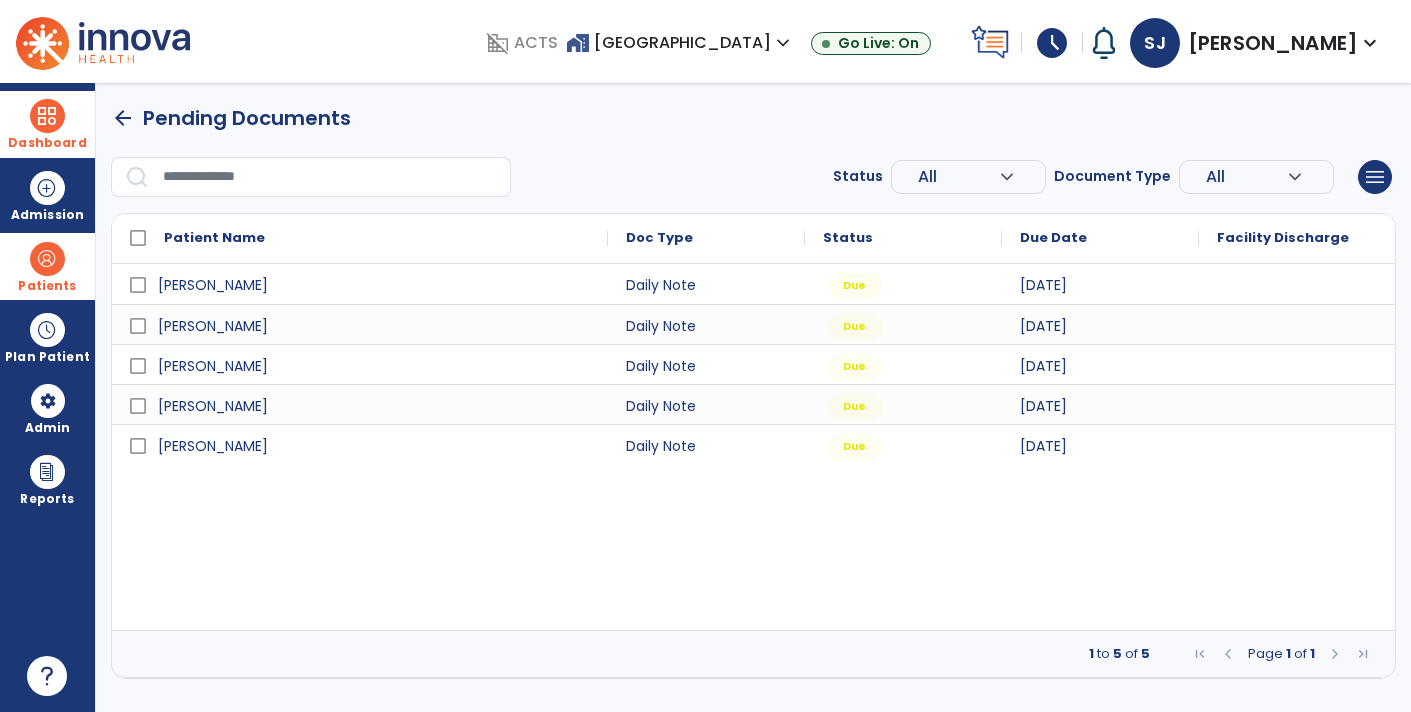 click at bounding box center (47, 259) 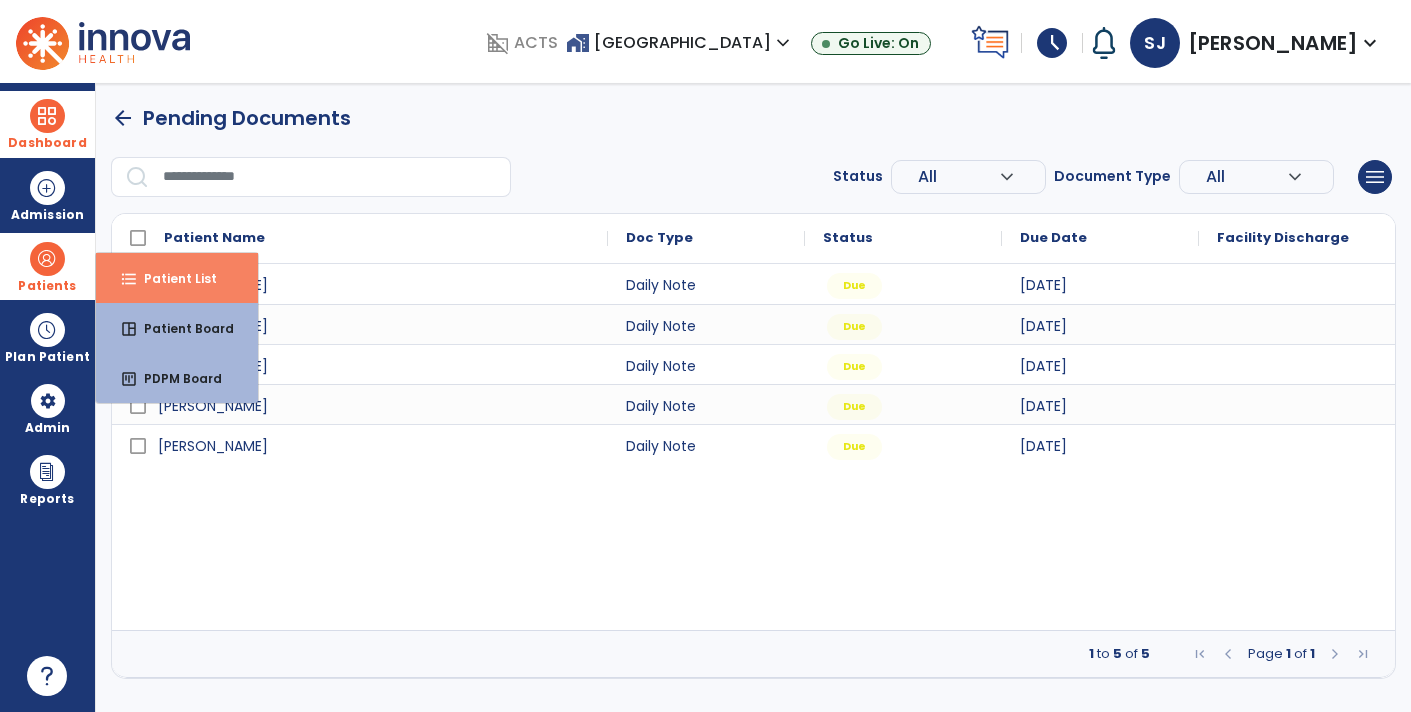 click on "Patient List" at bounding box center [172, 278] 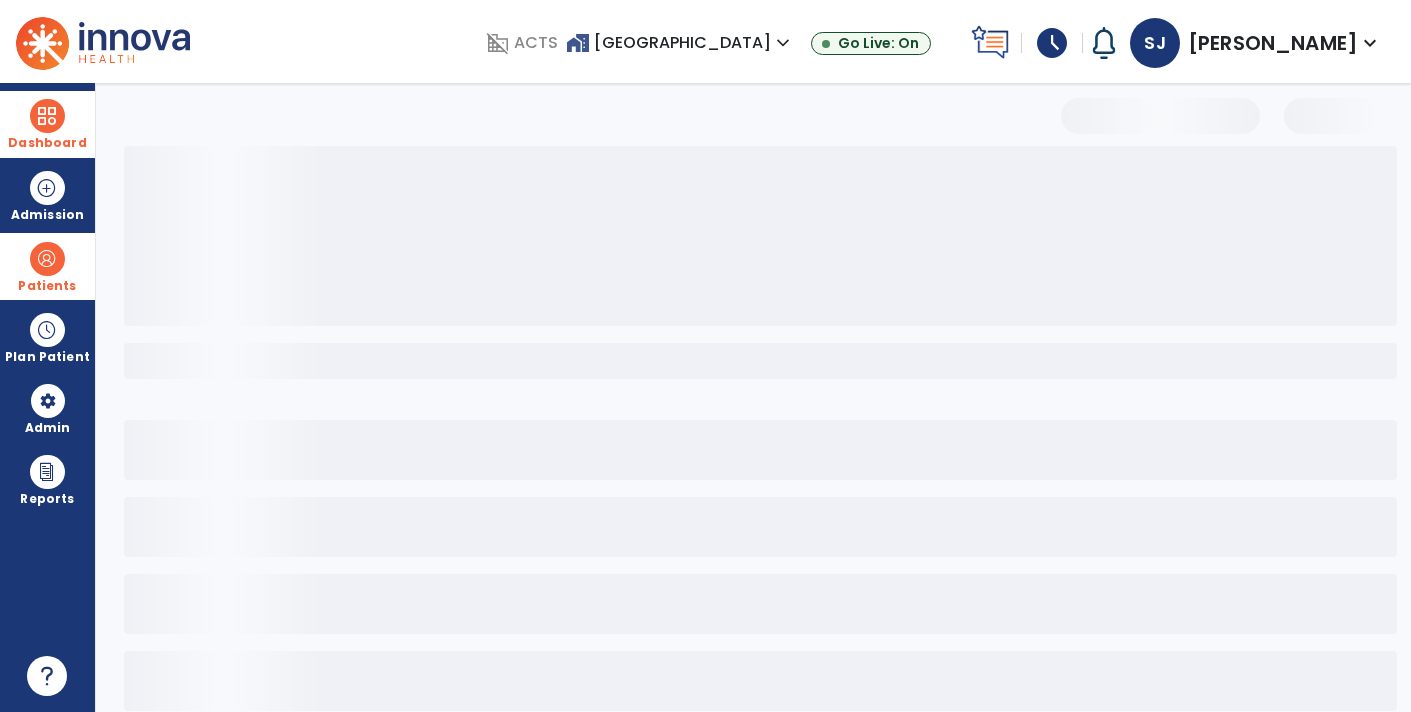 select on "***" 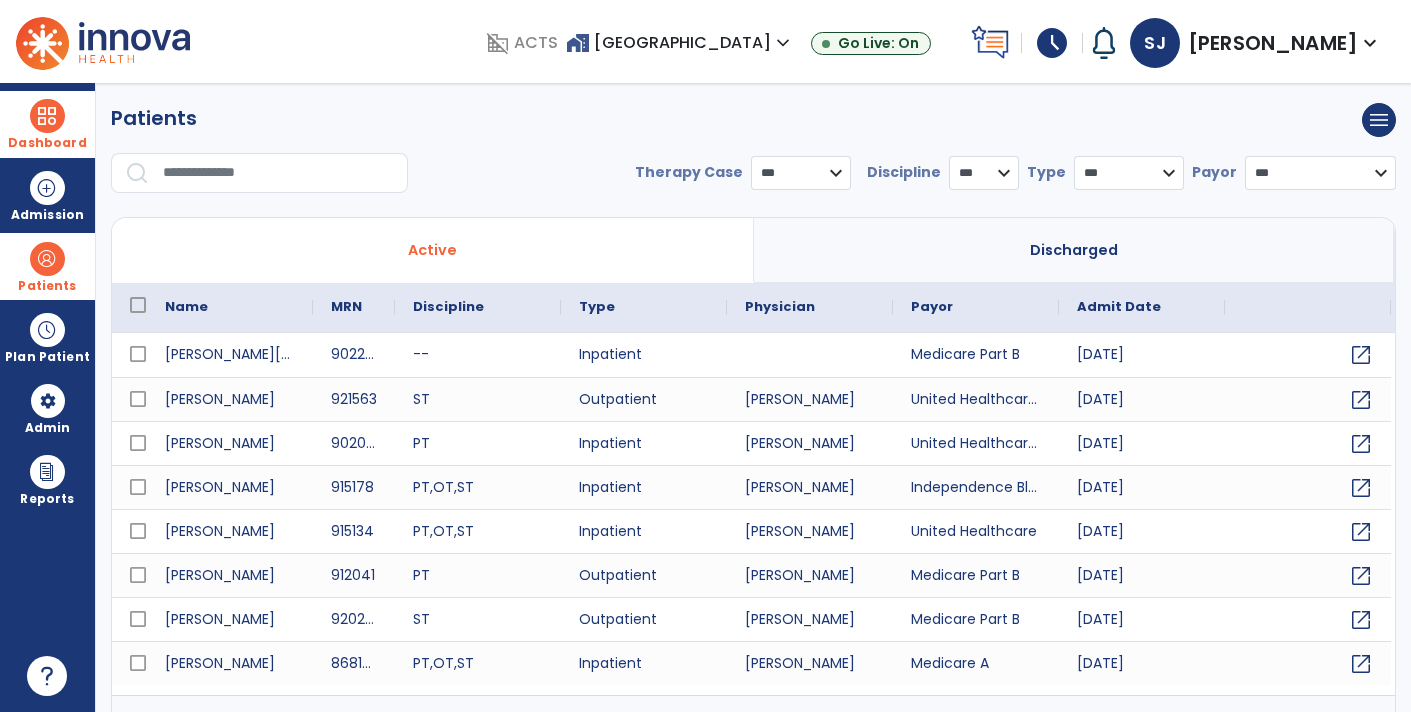 click at bounding box center (278, 173) 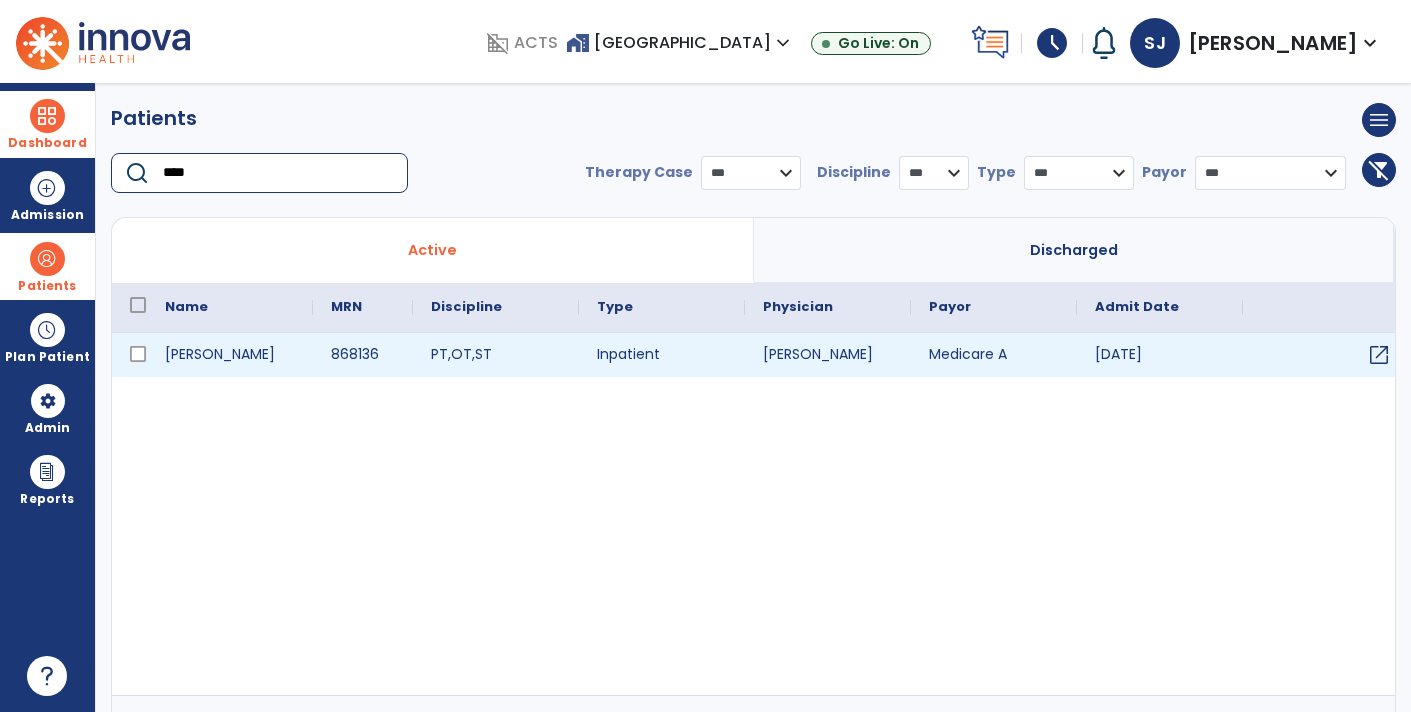 type on "****" 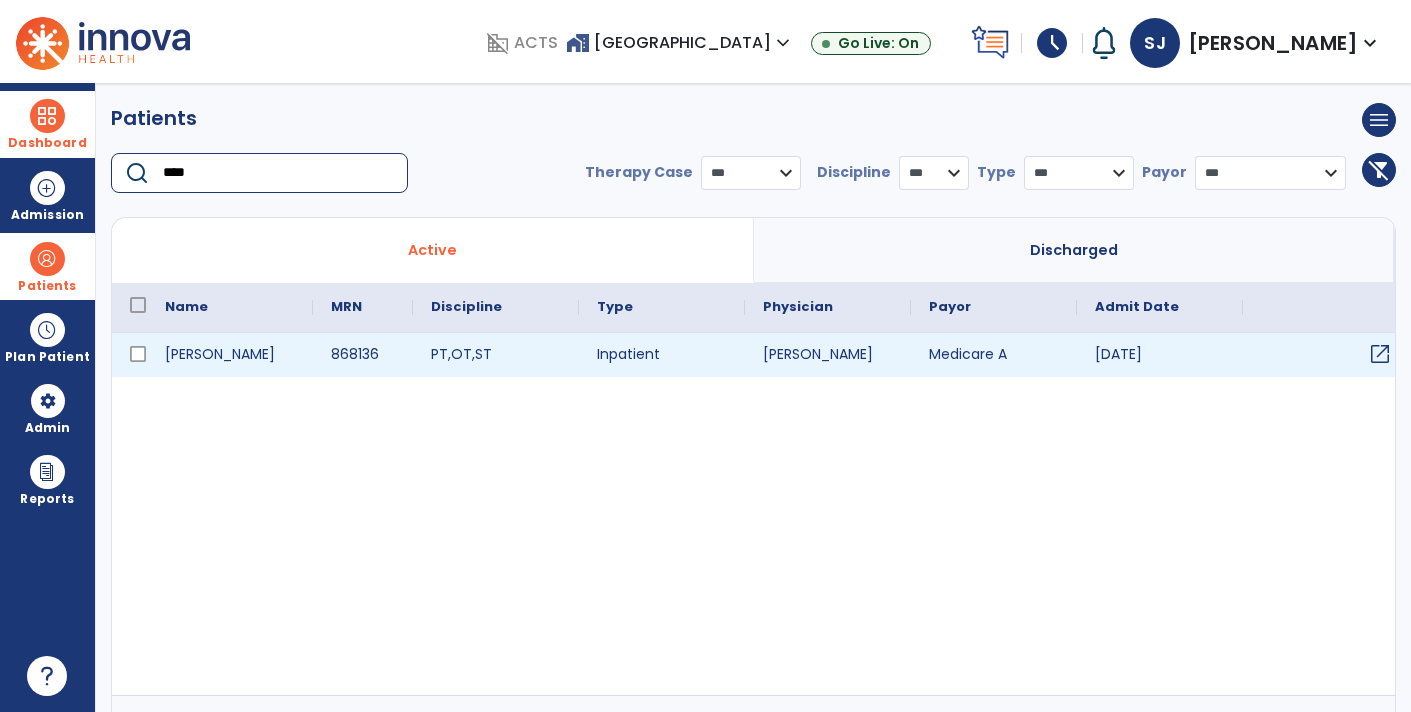 click on "open_in_new" at bounding box center [1380, 354] 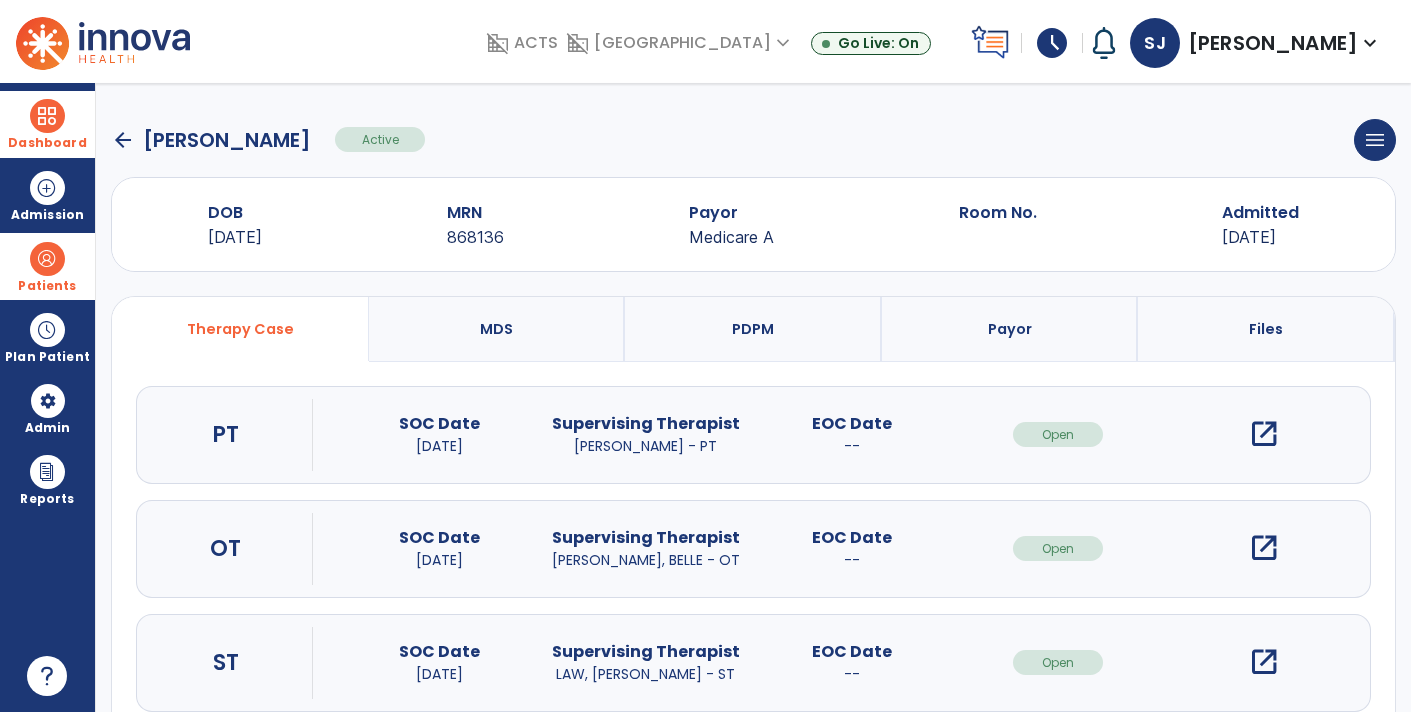 click on "open_in_new" at bounding box center [1264, 548] 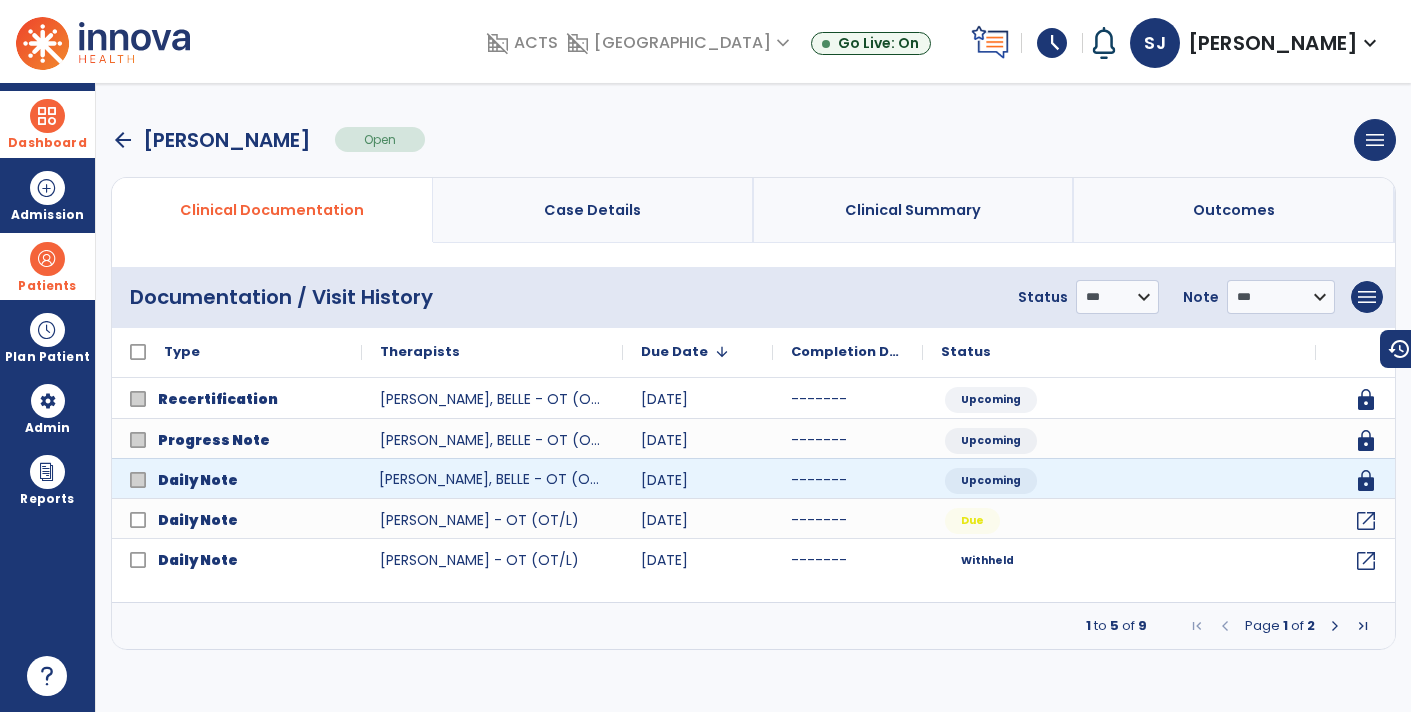 click on "MOORER BEDWELL, BELLE - OT (OT/L)" 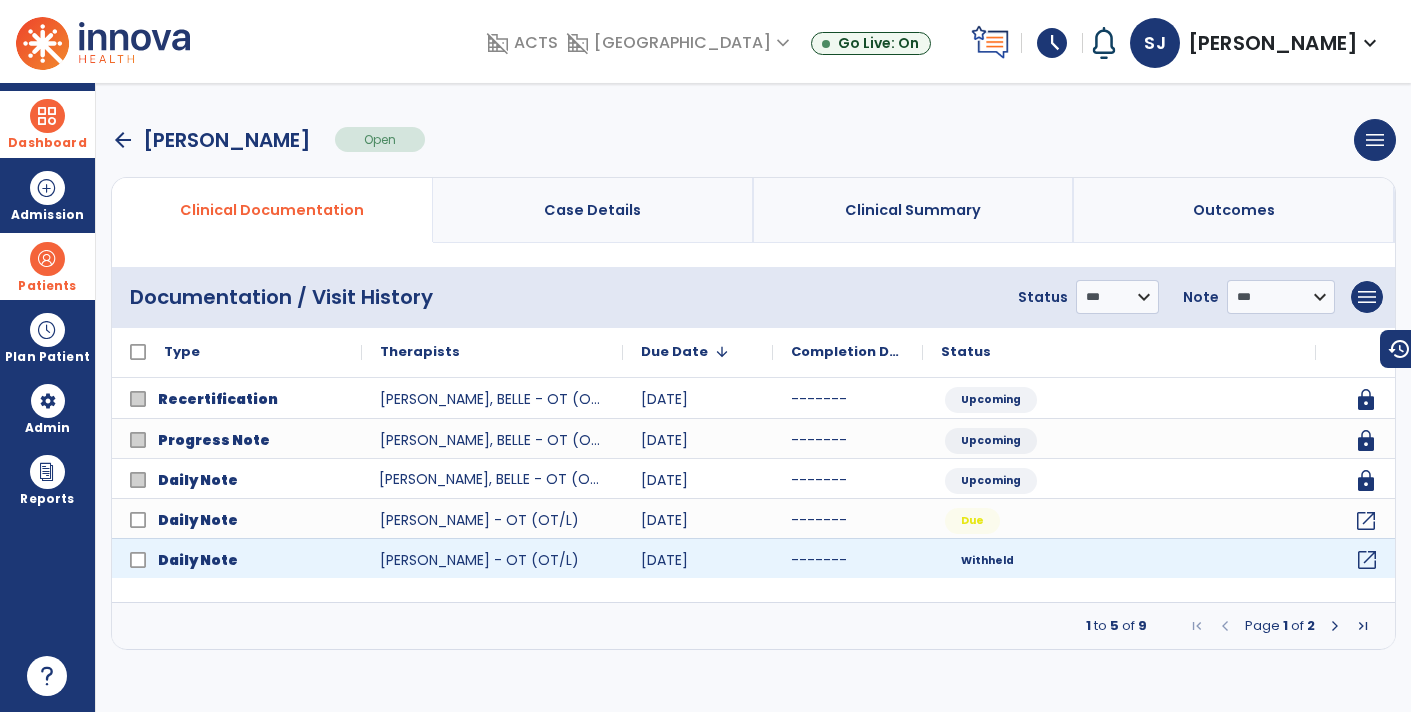 click on "open_in_new" 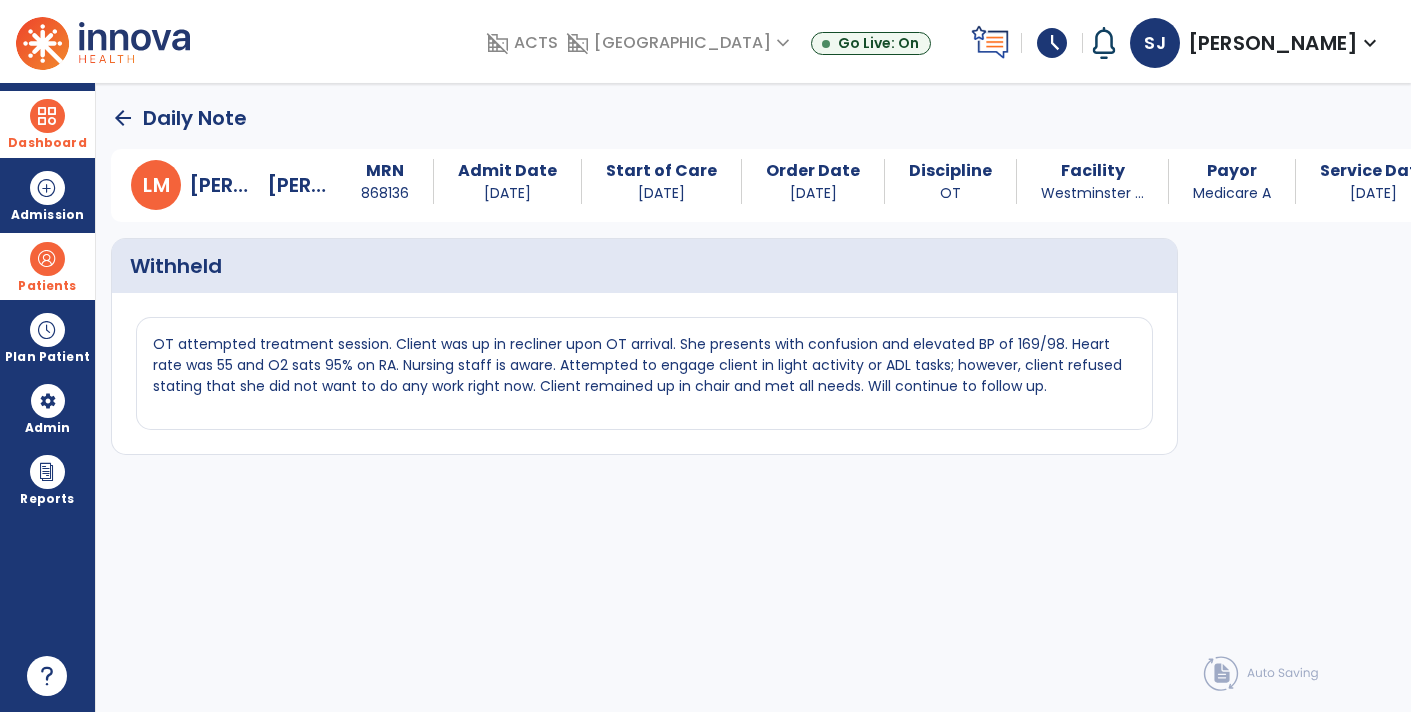 click on "arrow_back" 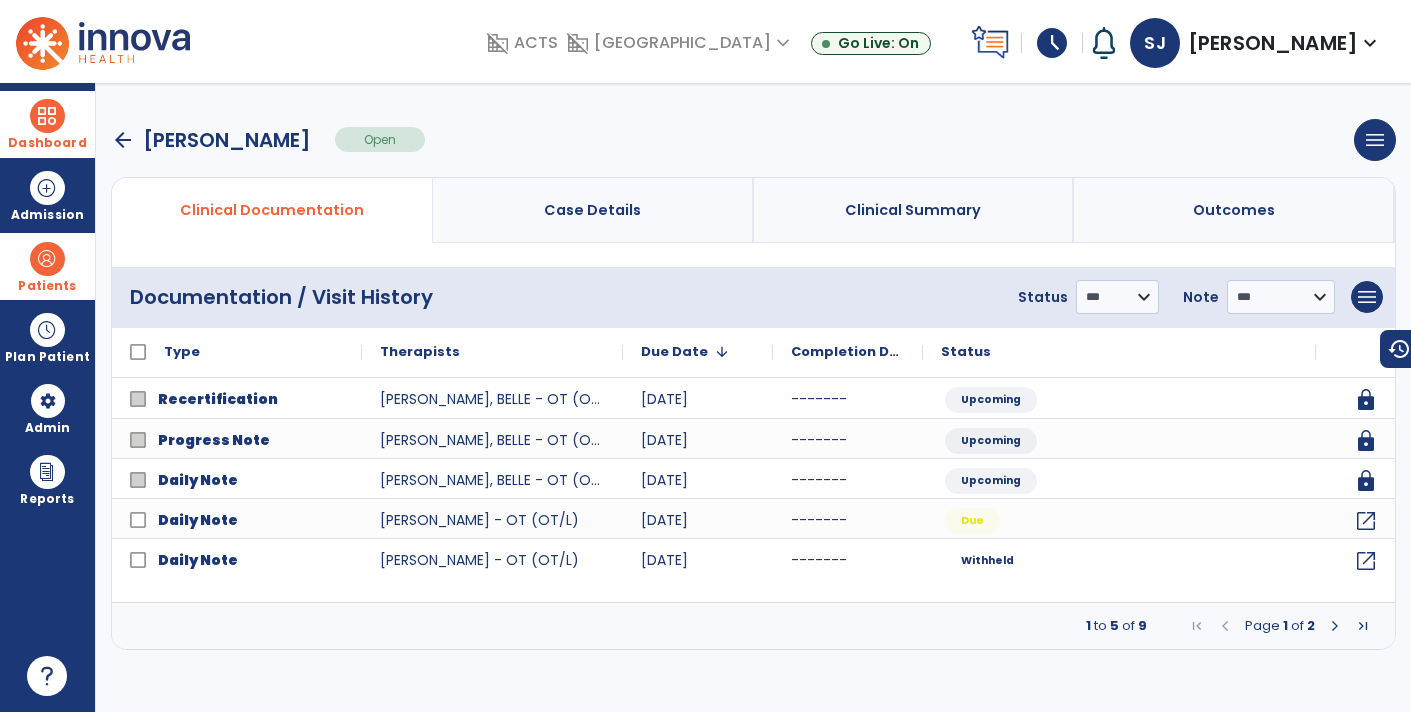 click at bounding box center (1335, 626) 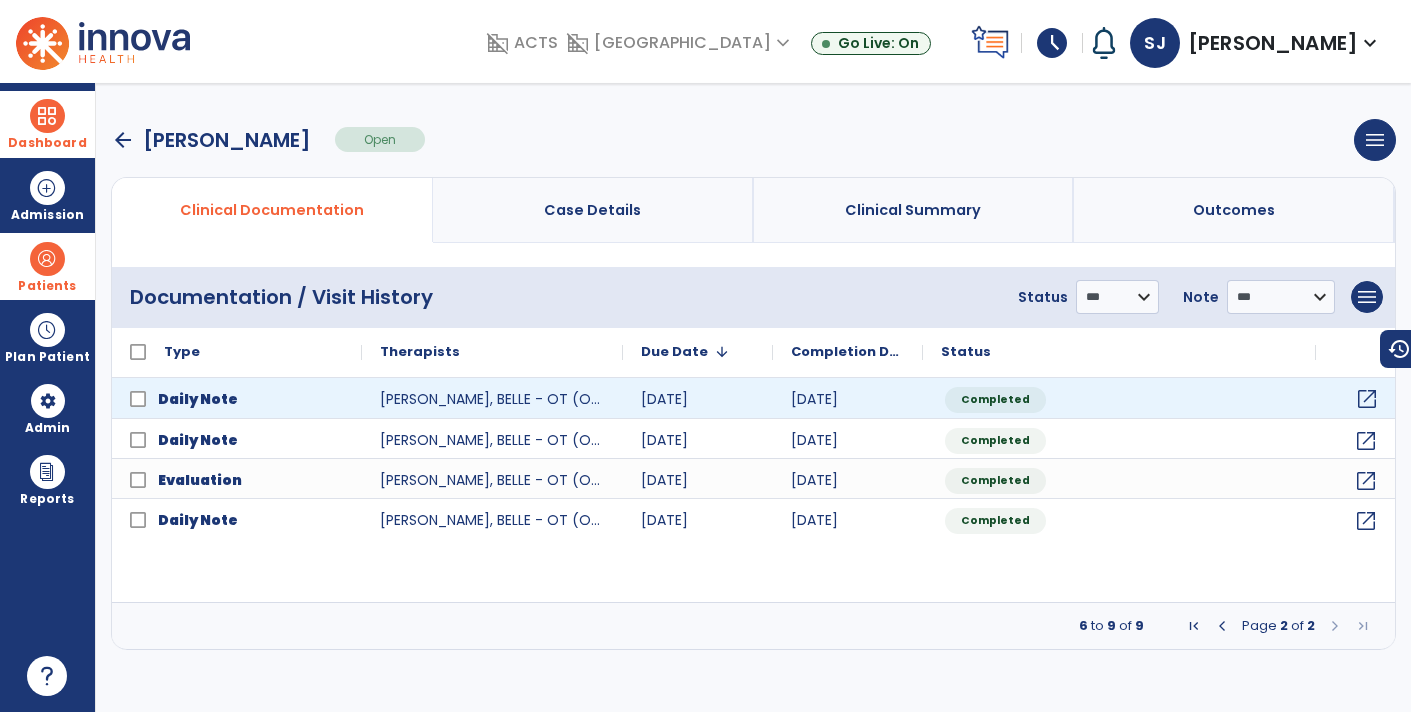 click on "open_in_new" 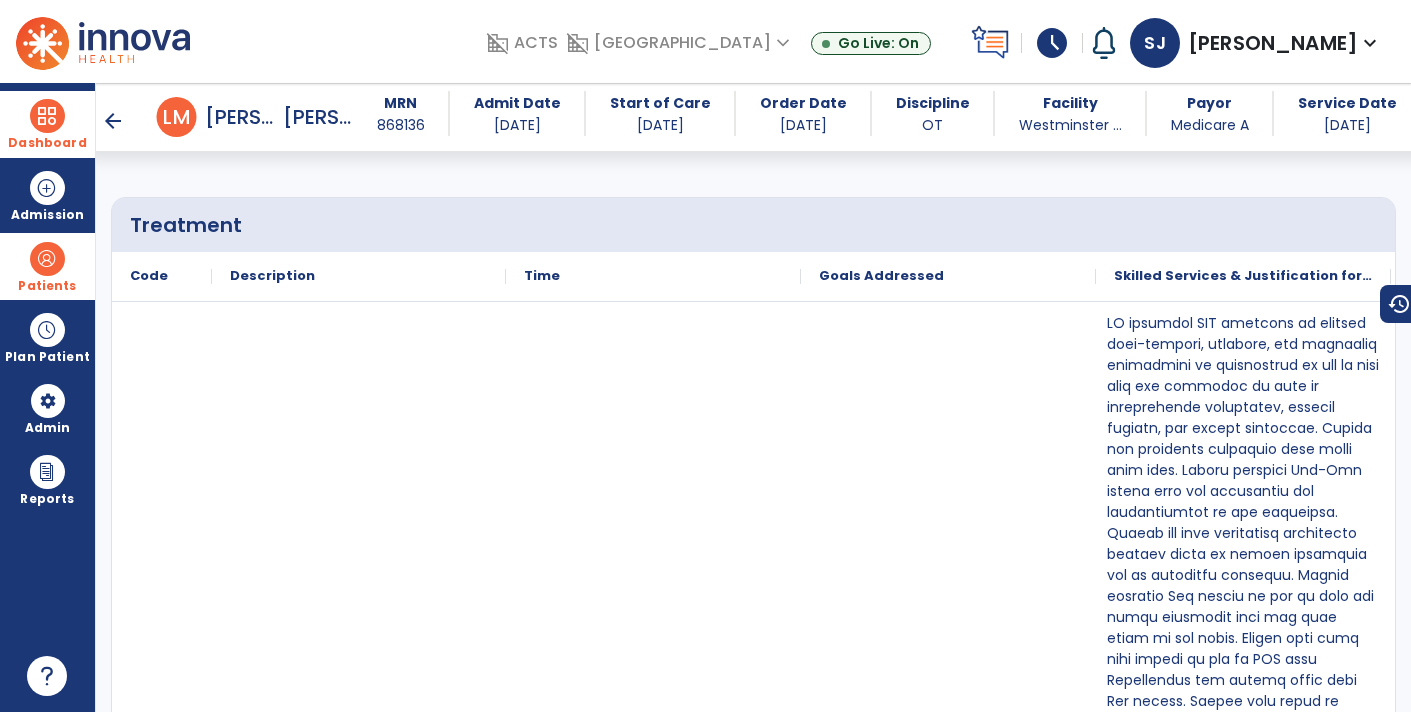 scroll, scrollTop: 1051, scrollLeft: 0, axis: vertical 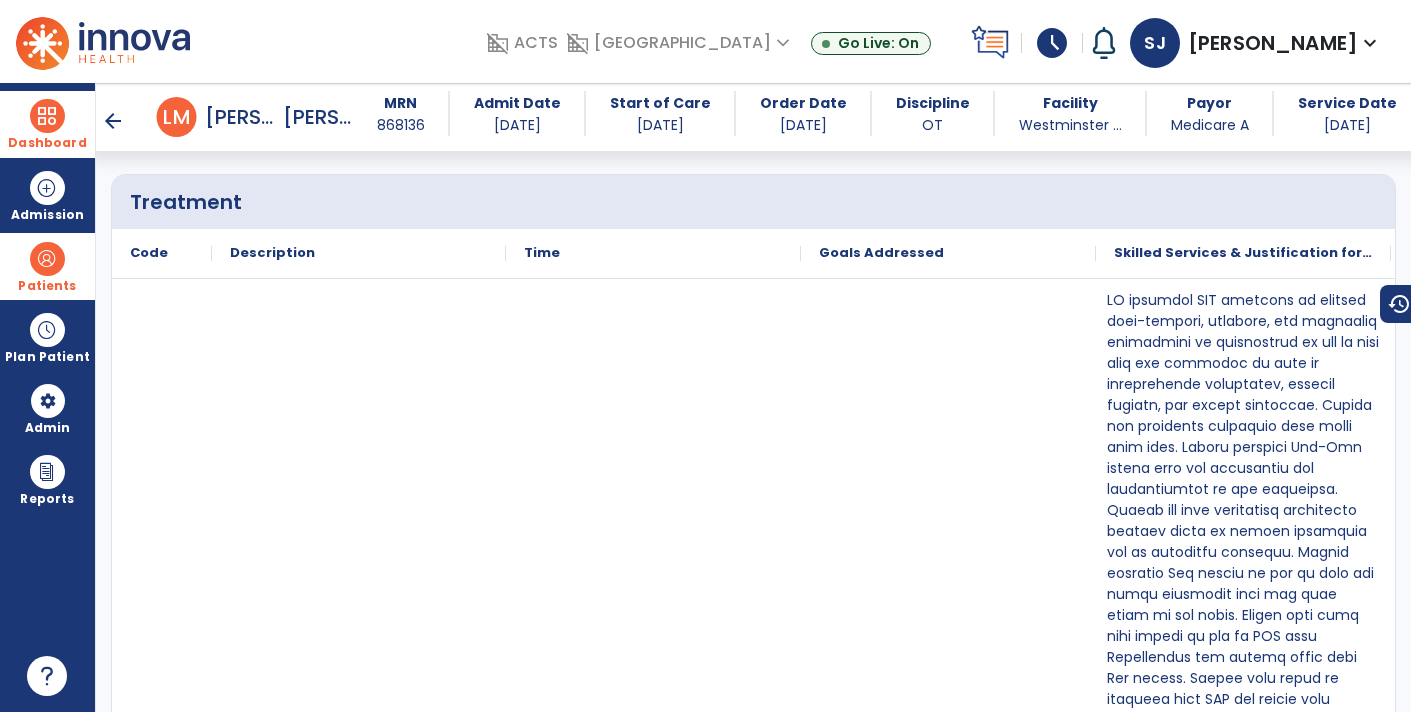 click on "arrow_back" at bounding box center [113, 121] 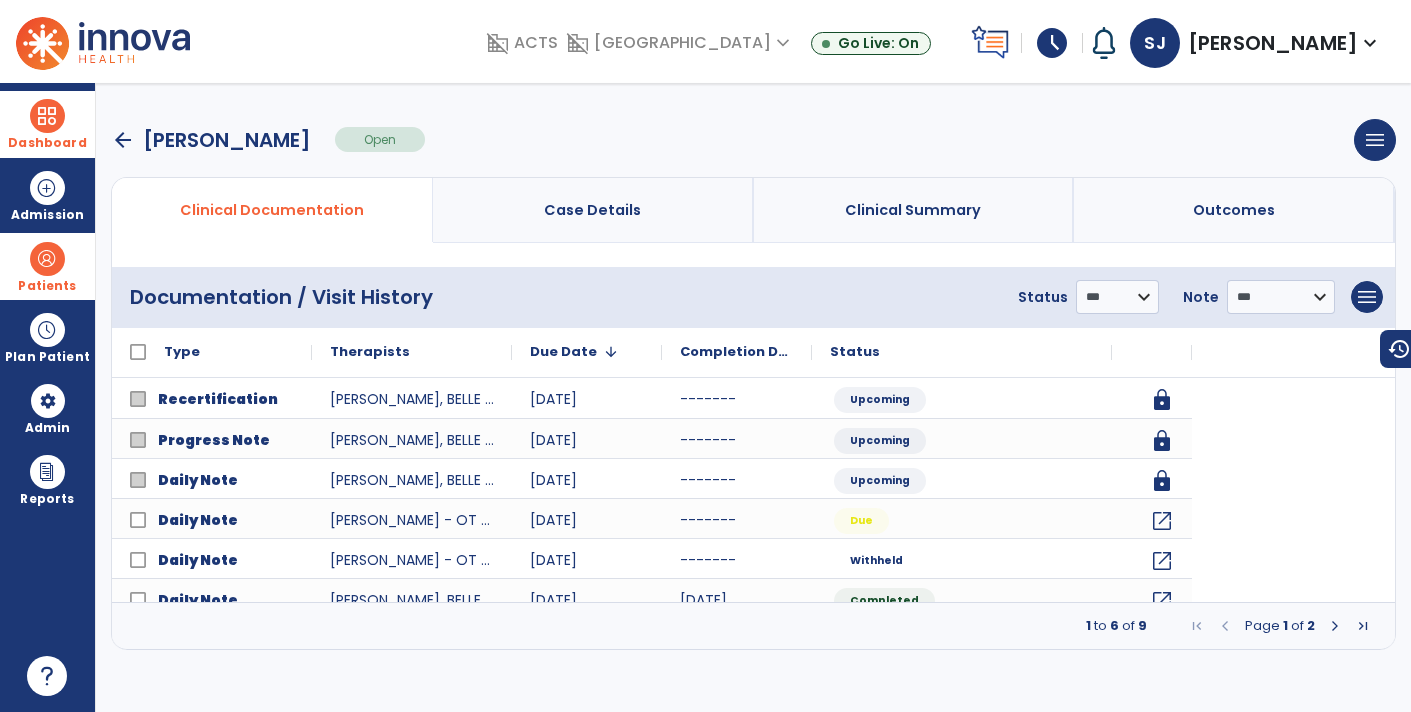 scroll, scrollTop: 0, scrollLeft: 0, axis: both 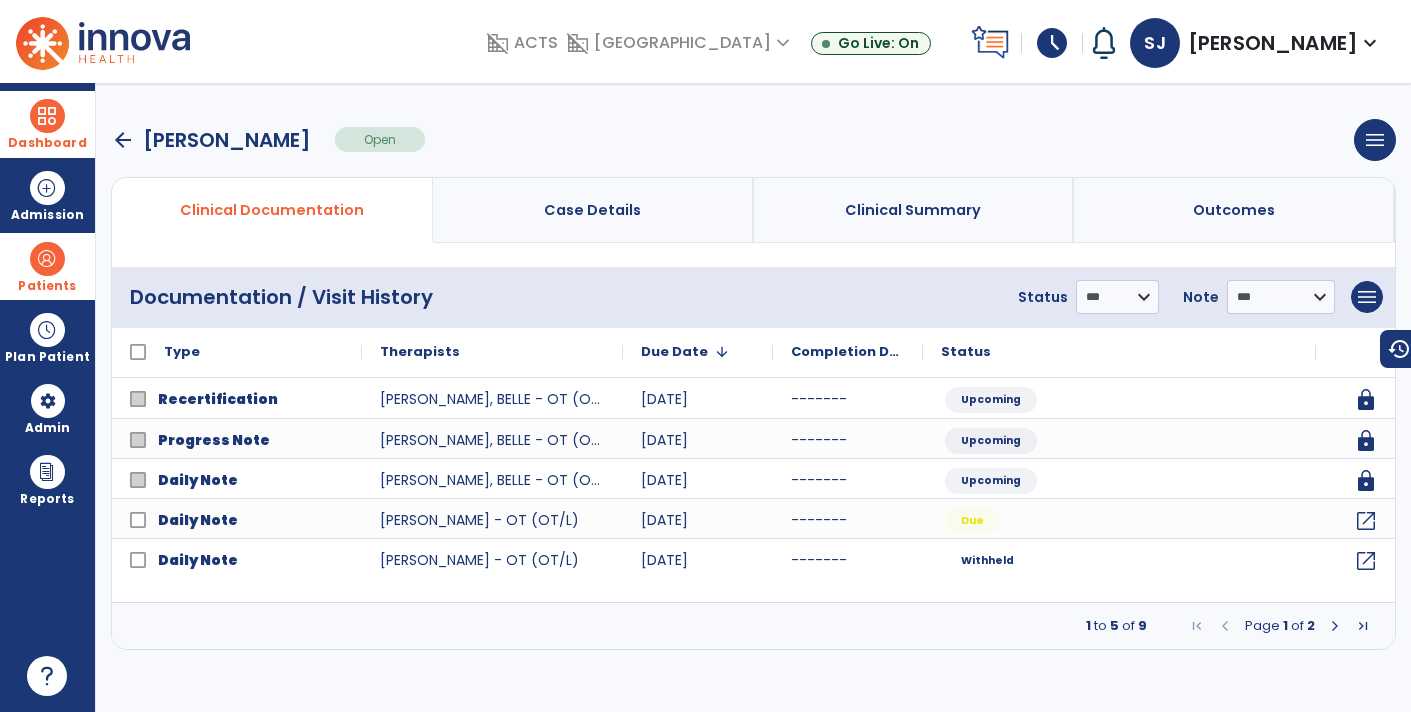 click on "arrow_back" at bounding box center (123, 140) 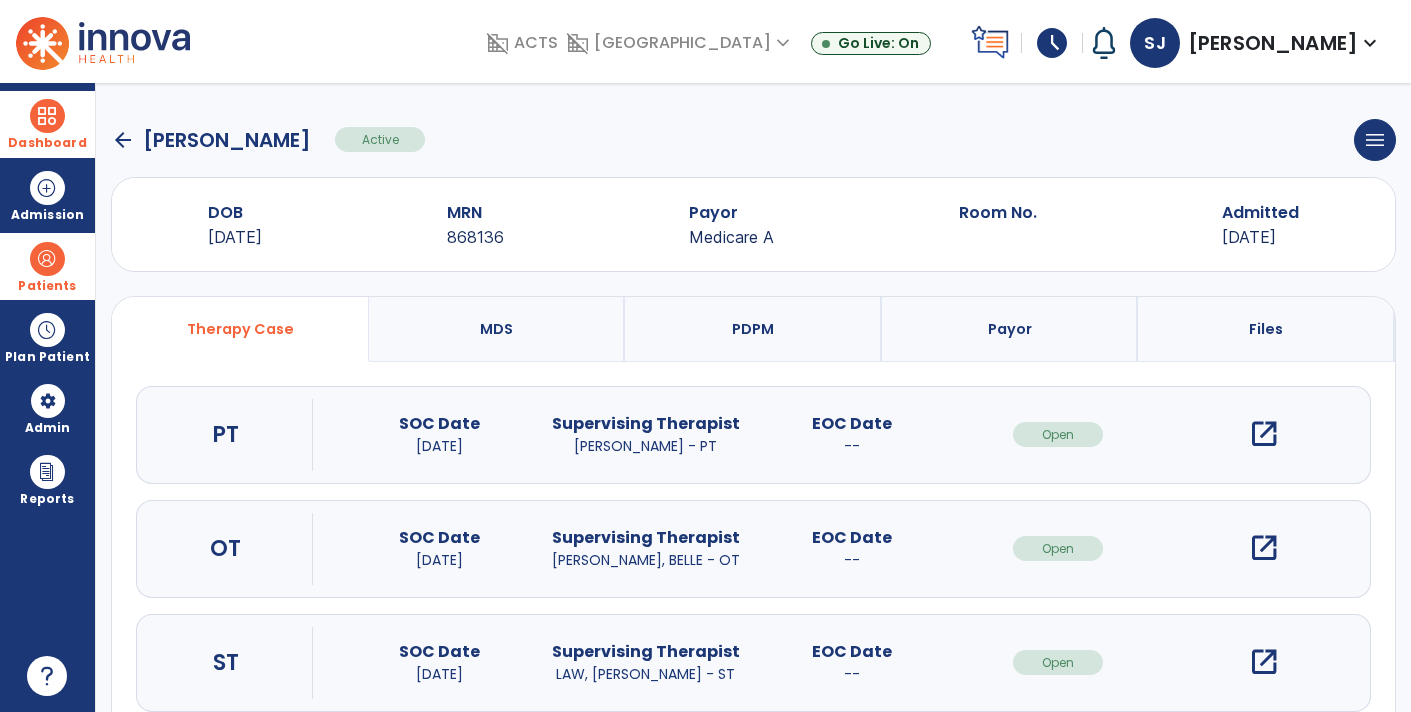 click on "arrow_back" 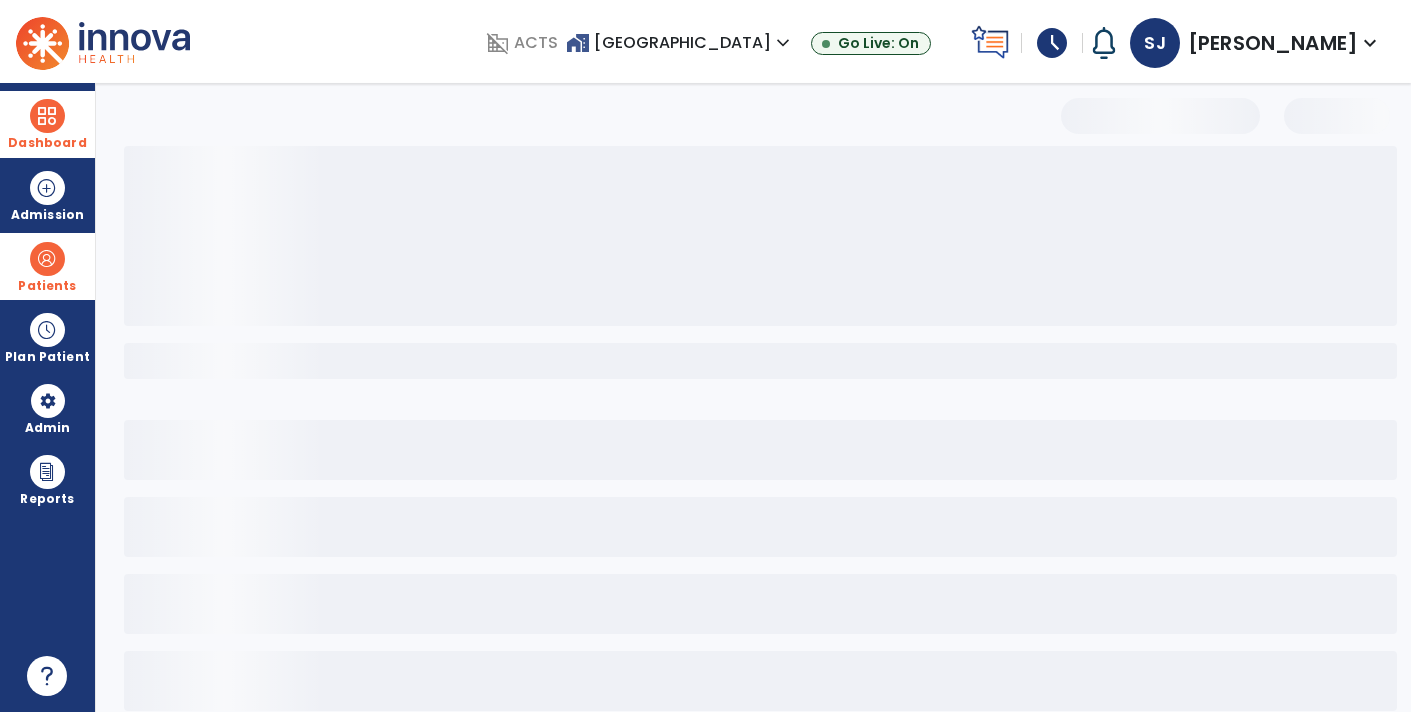select on "***" 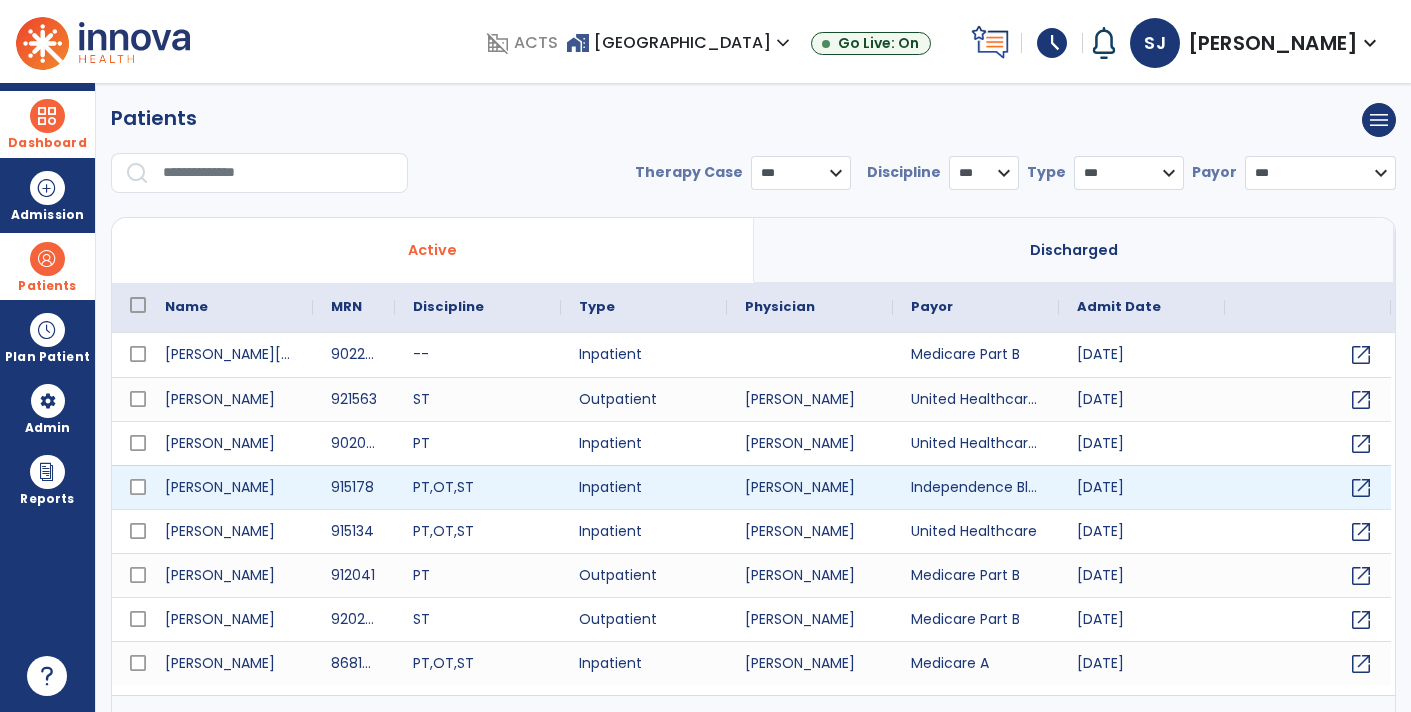 scroll, scrollTop: 30, scrollLeft: 0, axis: vertical 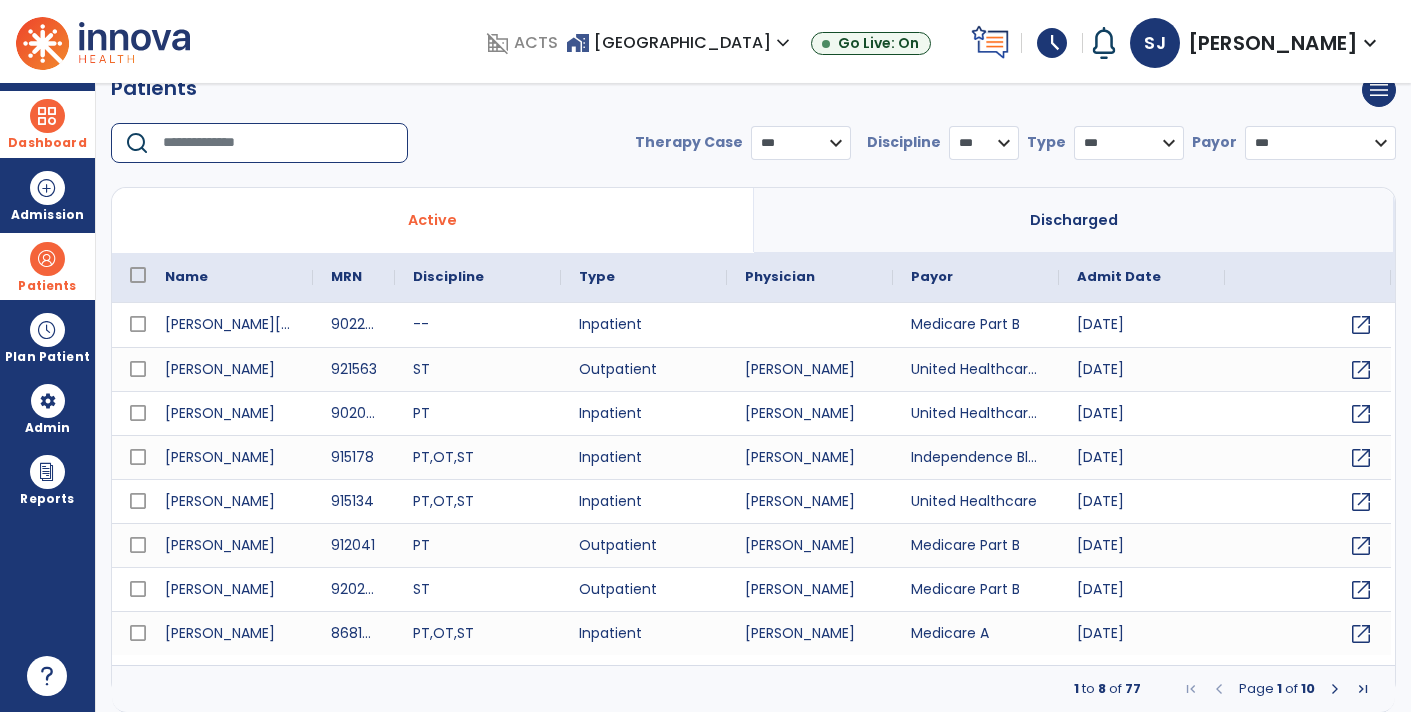 click at bounding box center [278, 143] 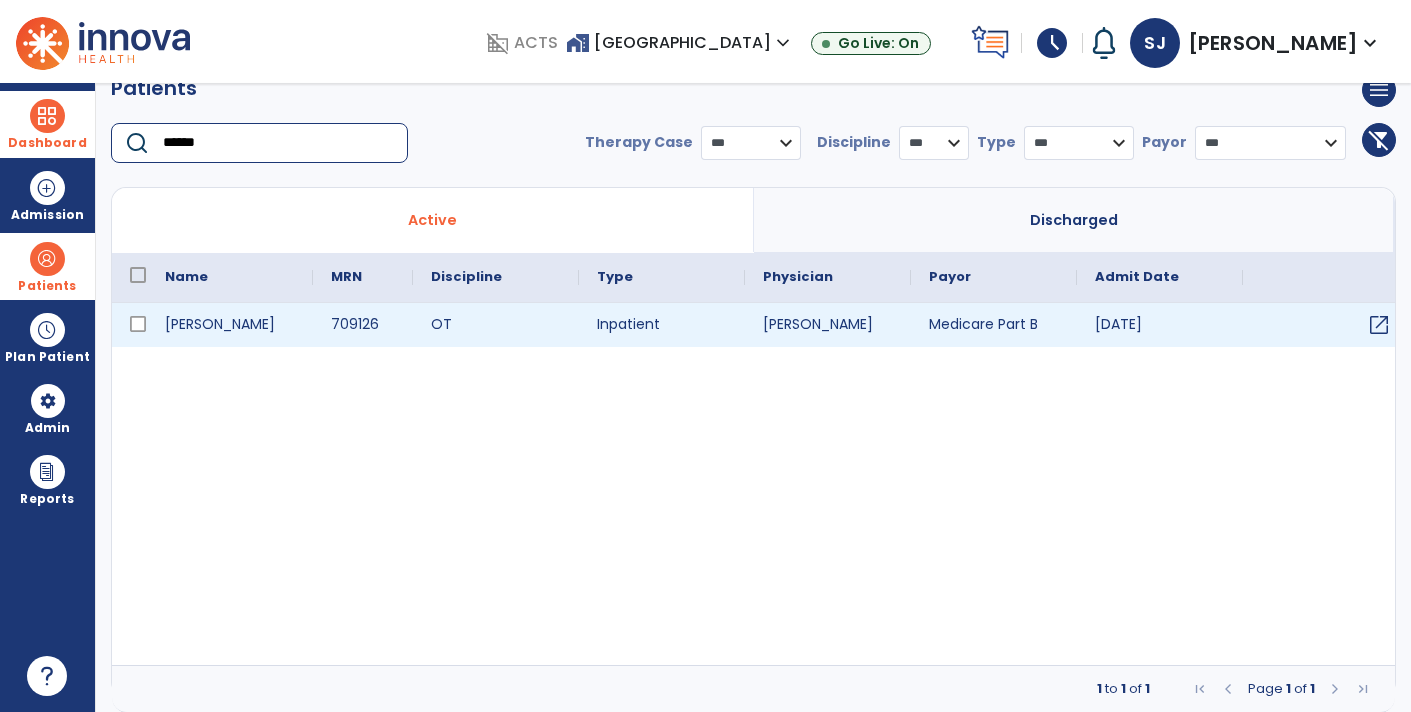 type on "******" 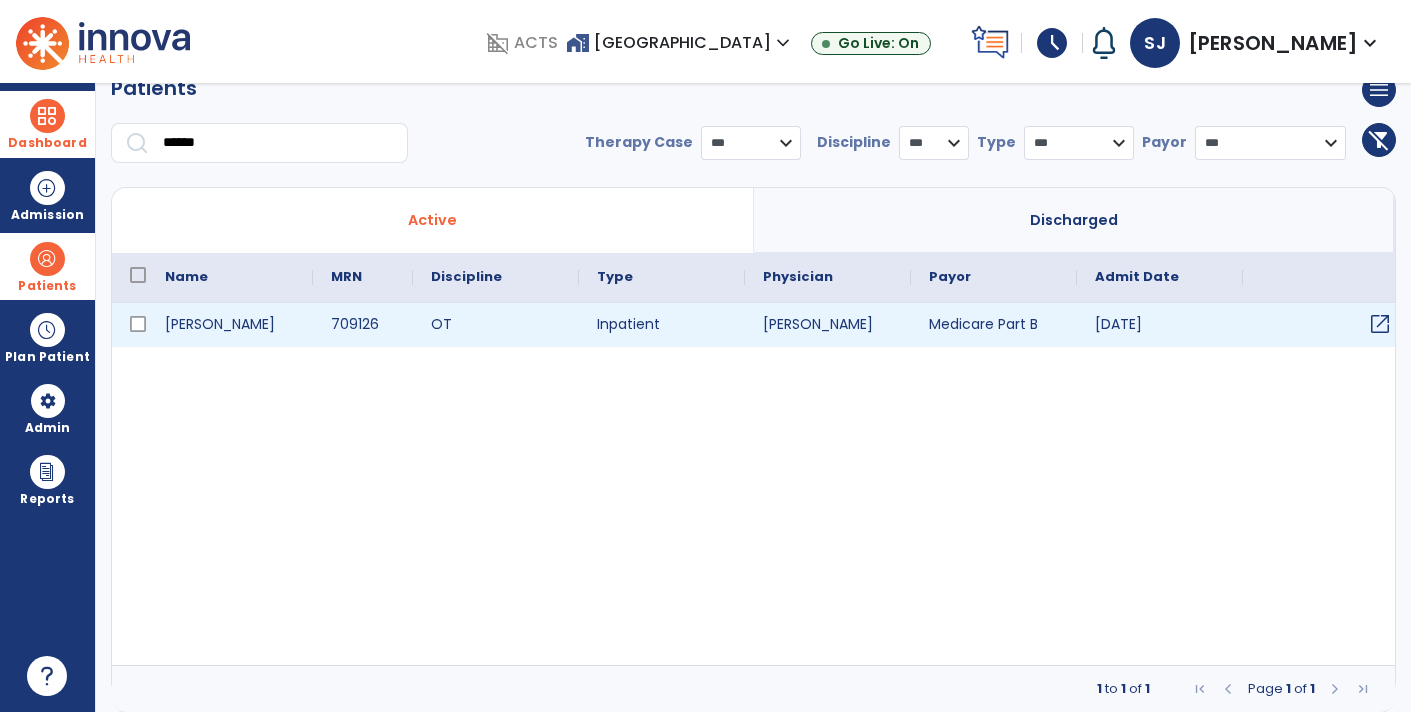 click on "open_in_new" at bounding box center (1380, 324) 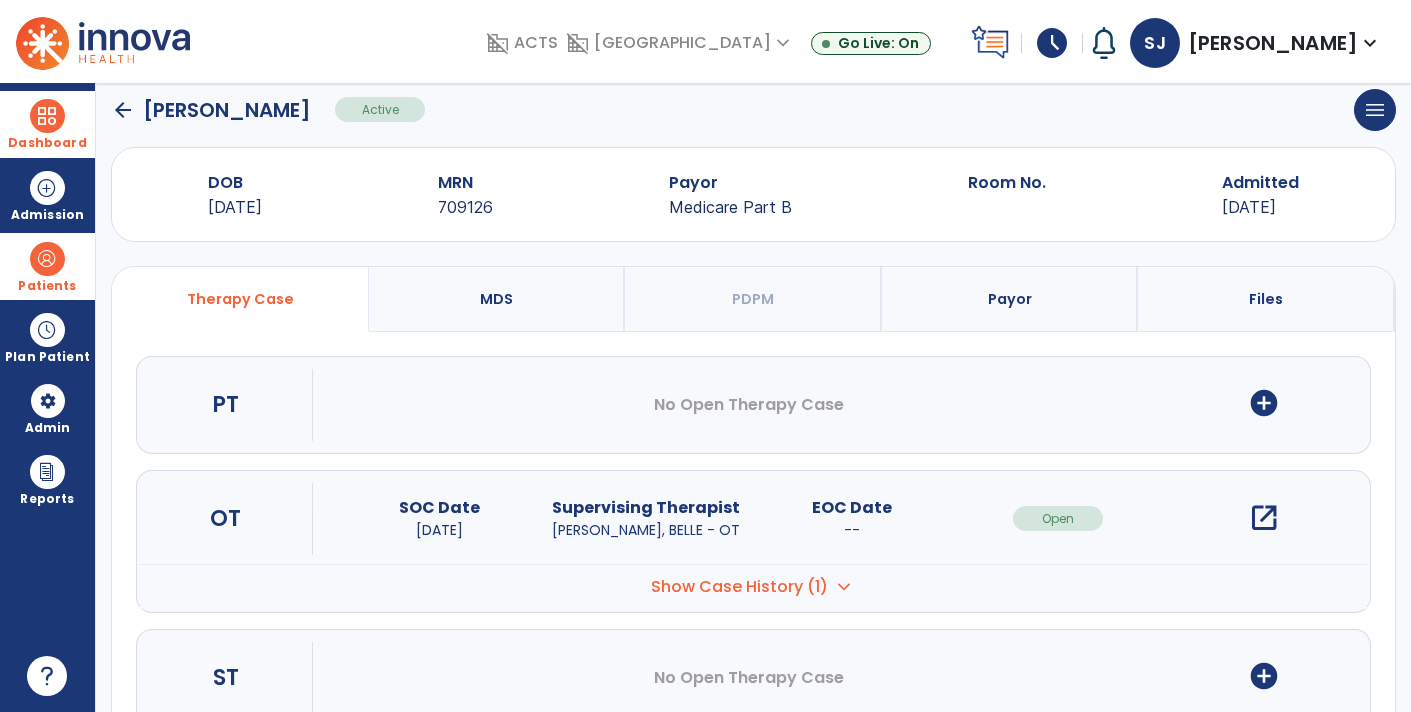 scroll, scrollTop: 0, scrollLeft: 0, axis: both 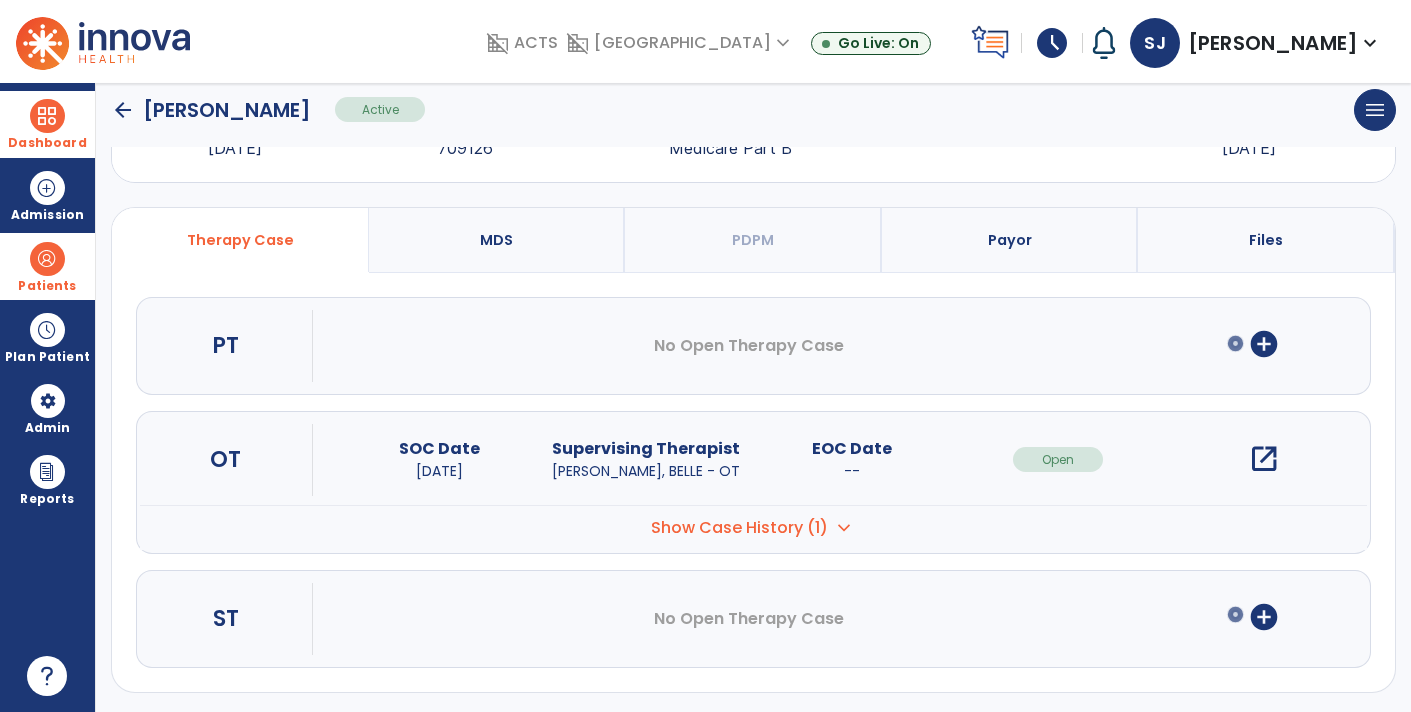 click on "open_in_new" at bounding box center (1264, 459) 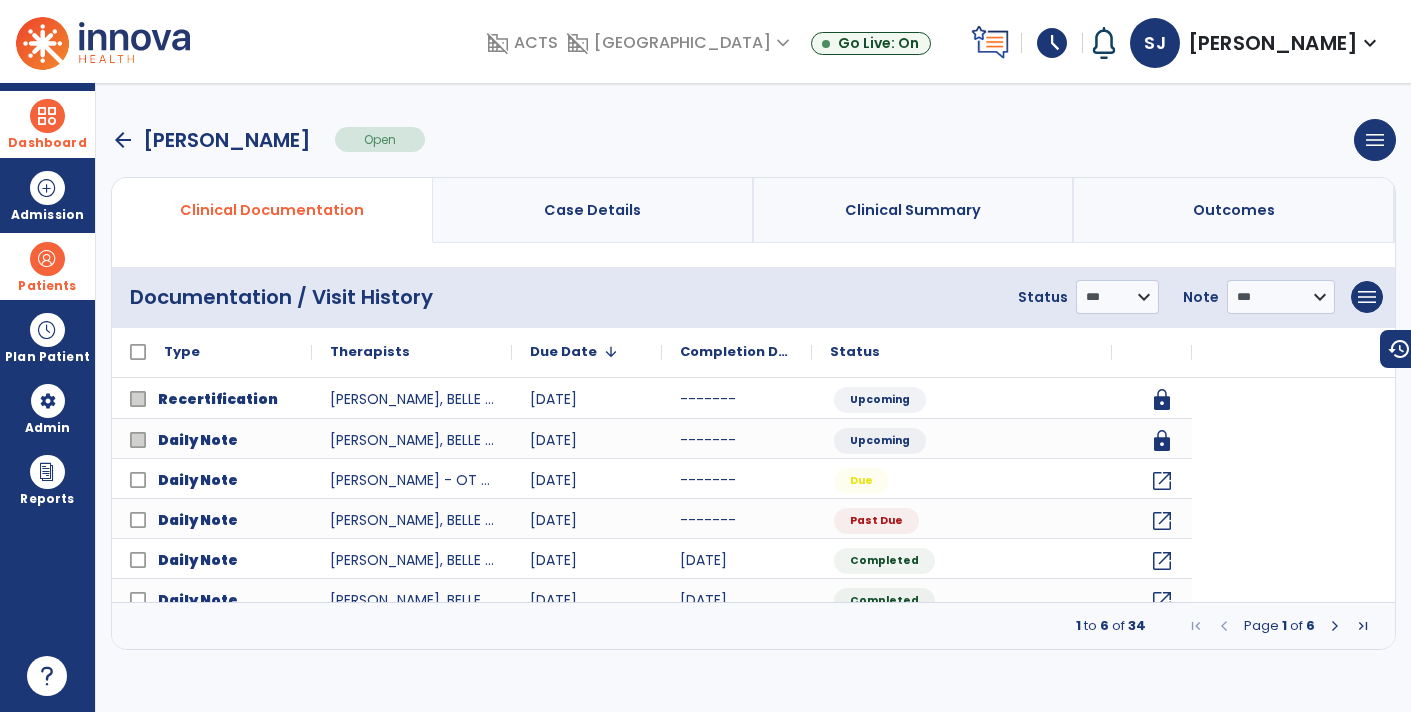 scroll, scrollTop: 0, scrollLeft: 0, axis: both 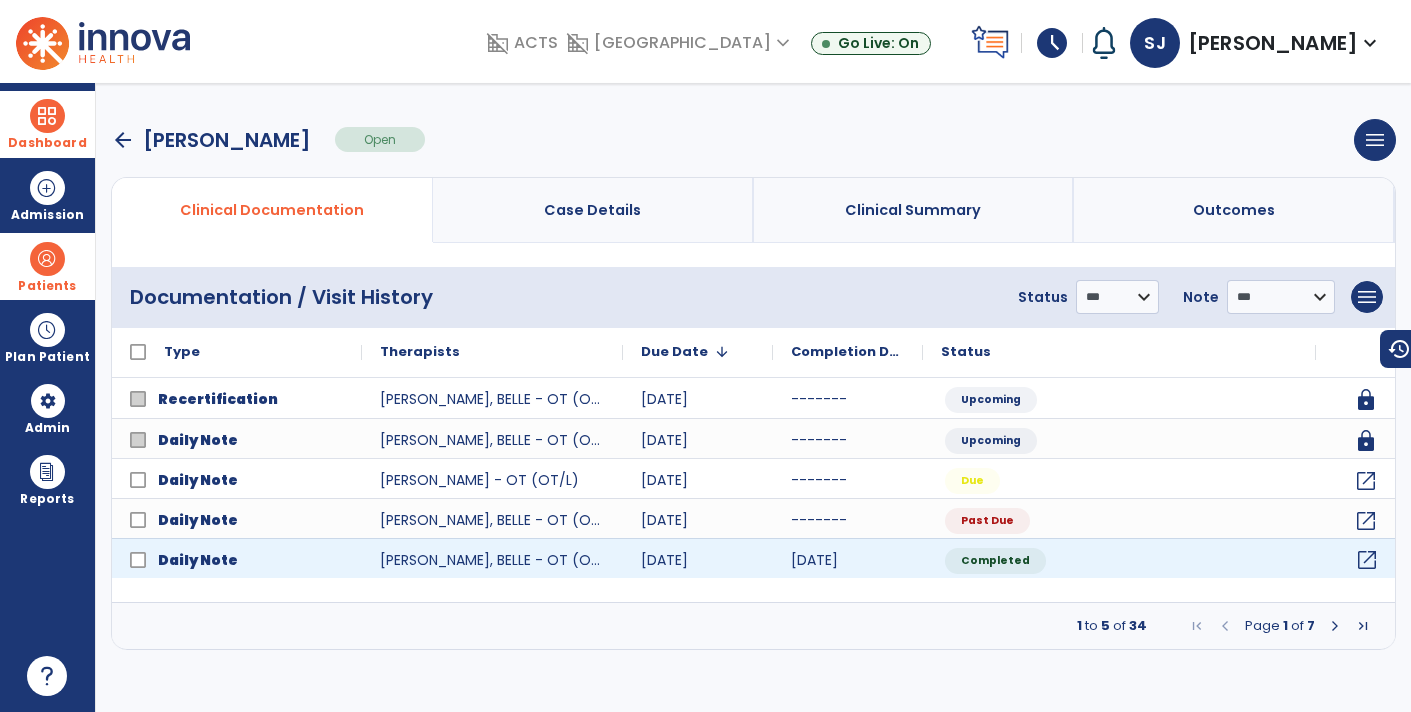 click on "open_in_new" 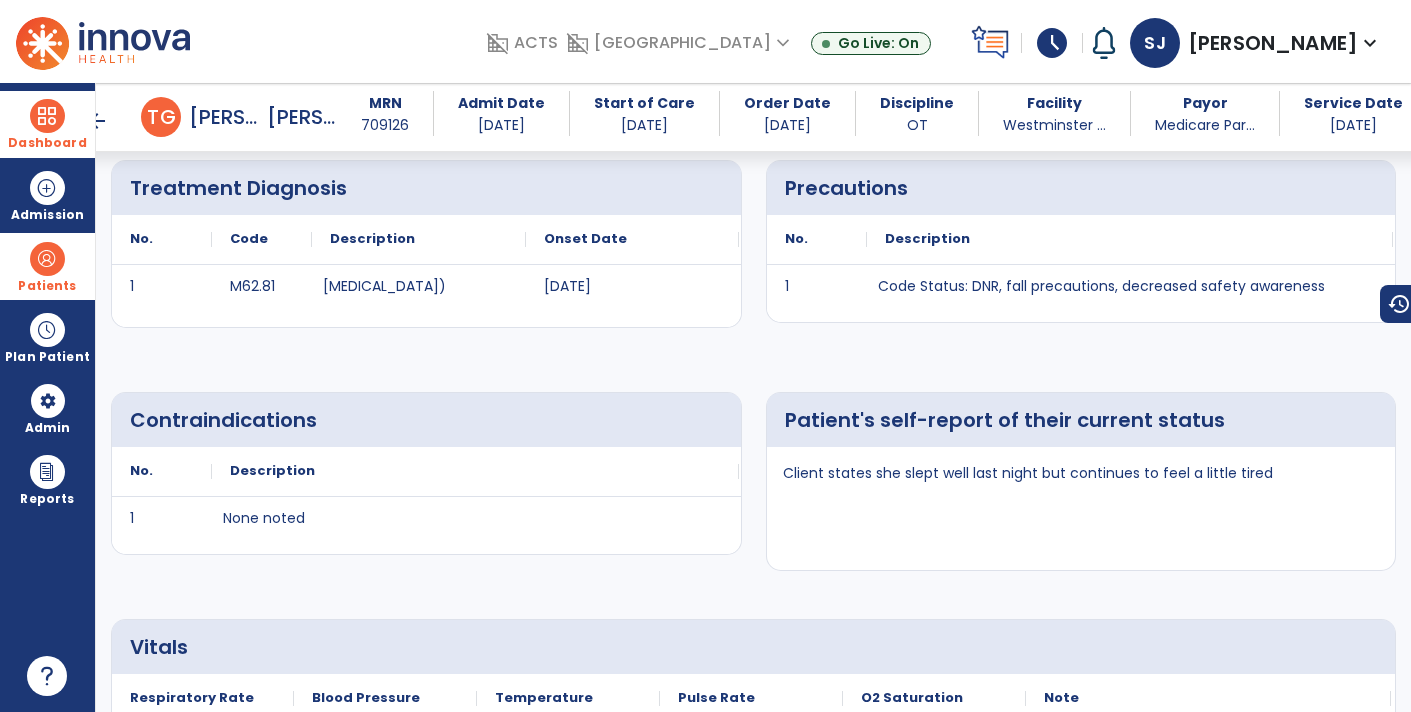 scroll, scrollTop: 0, scrollLeft: 0, axis: both 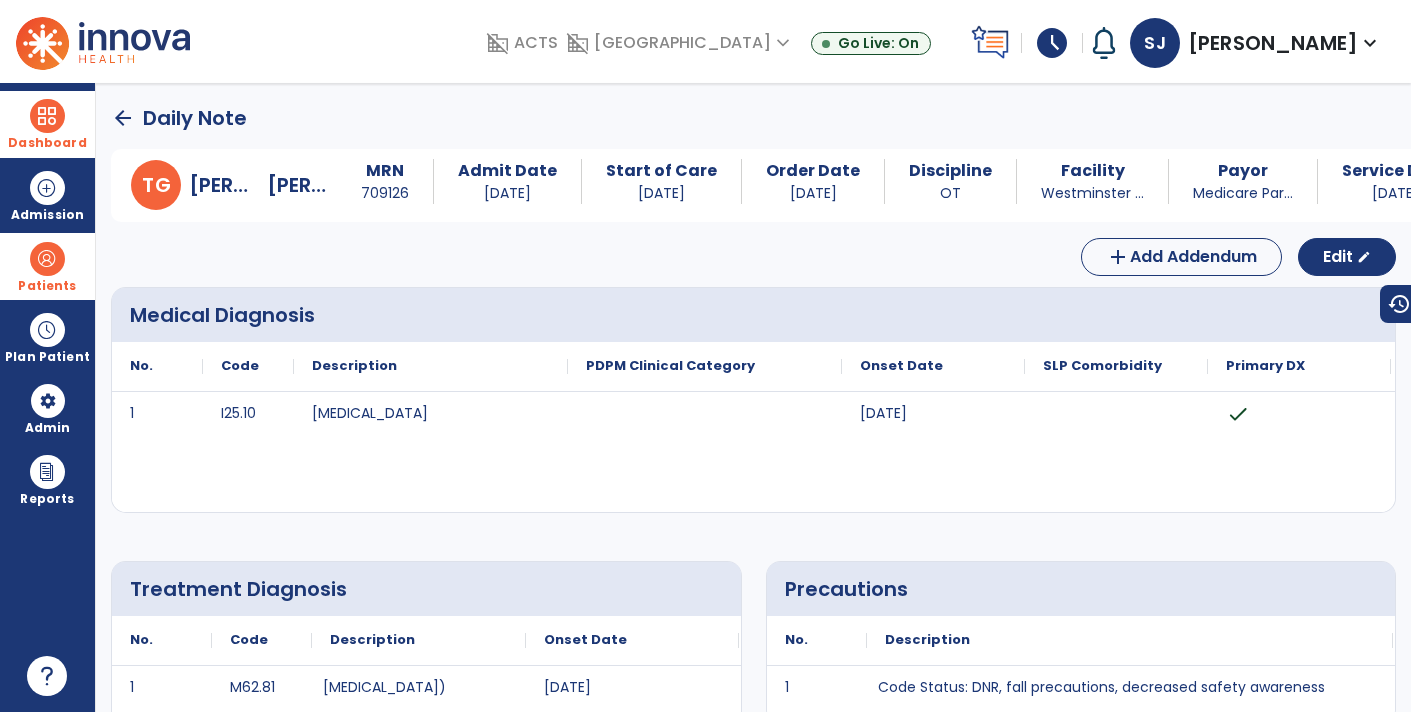 click on "arrow_back" 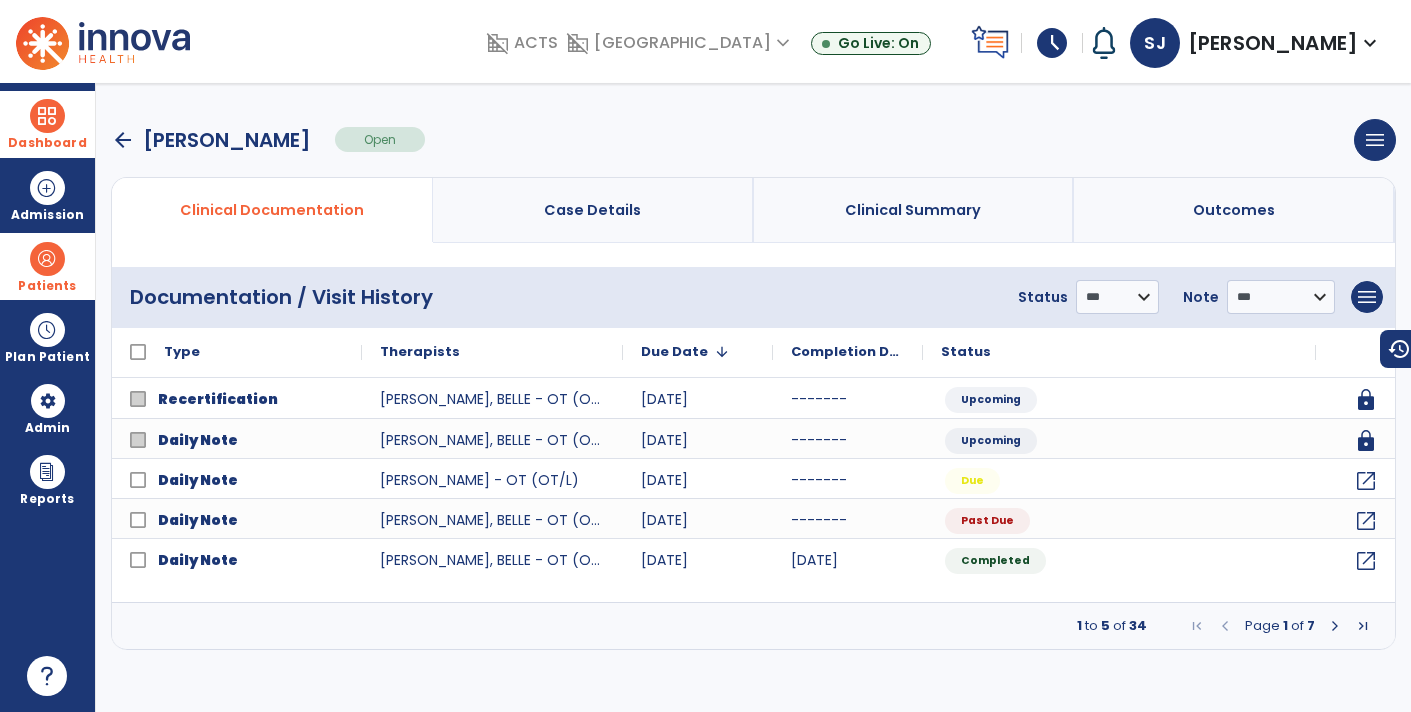 click on "arrow_back" at bounding box center [123, 140] 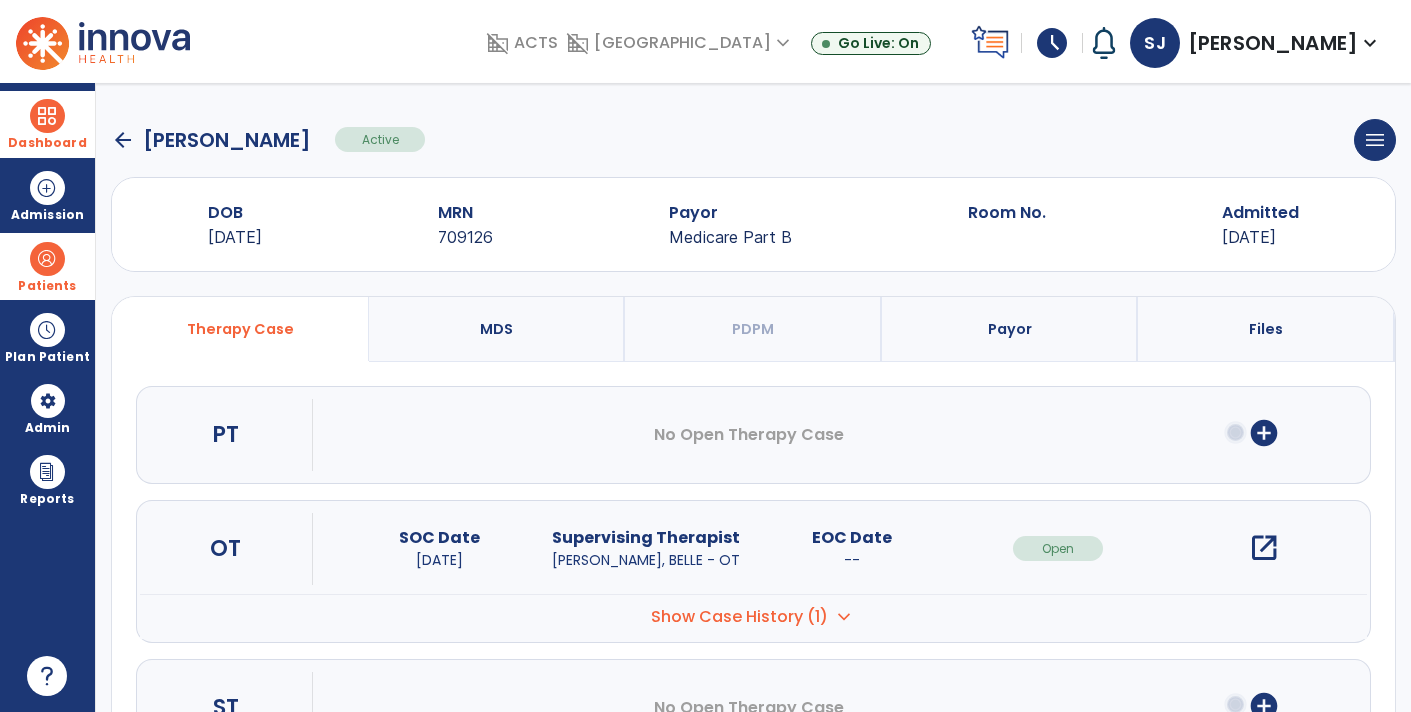 click on "arrow_back" 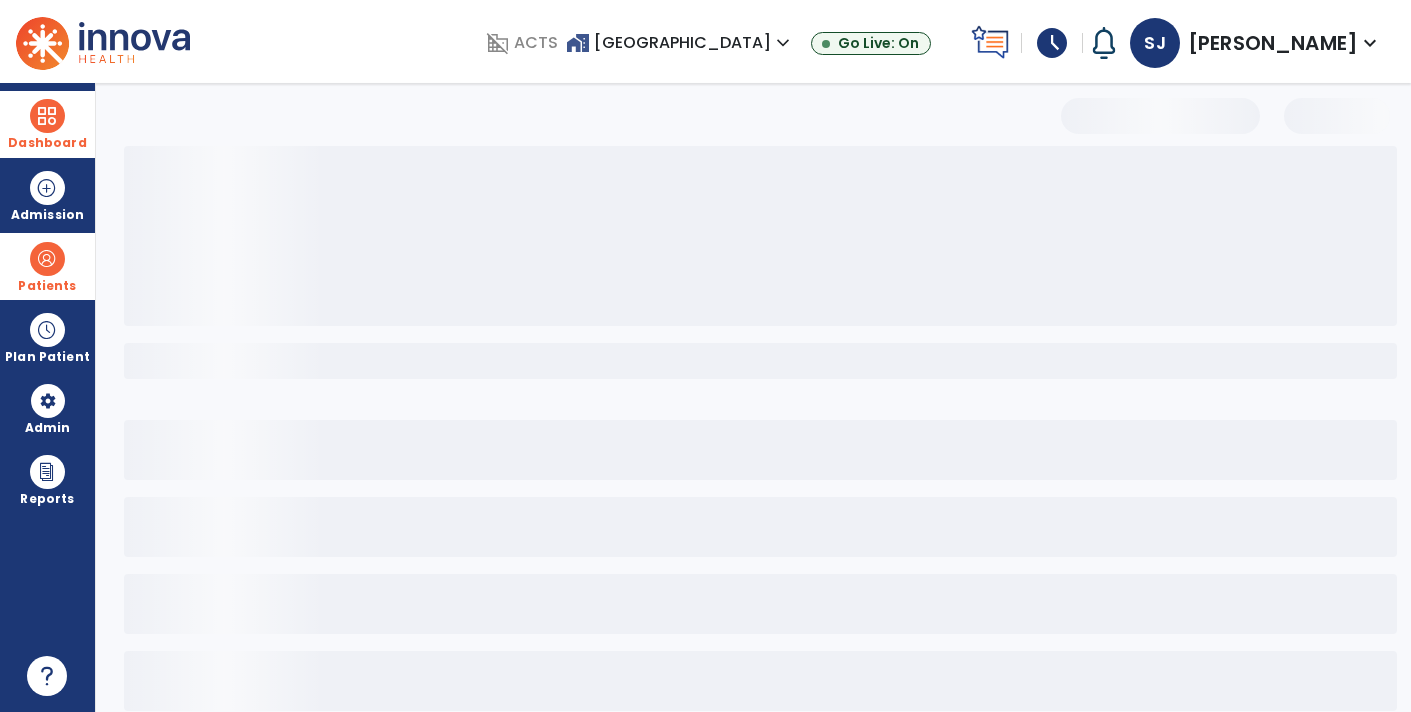 select on "***" 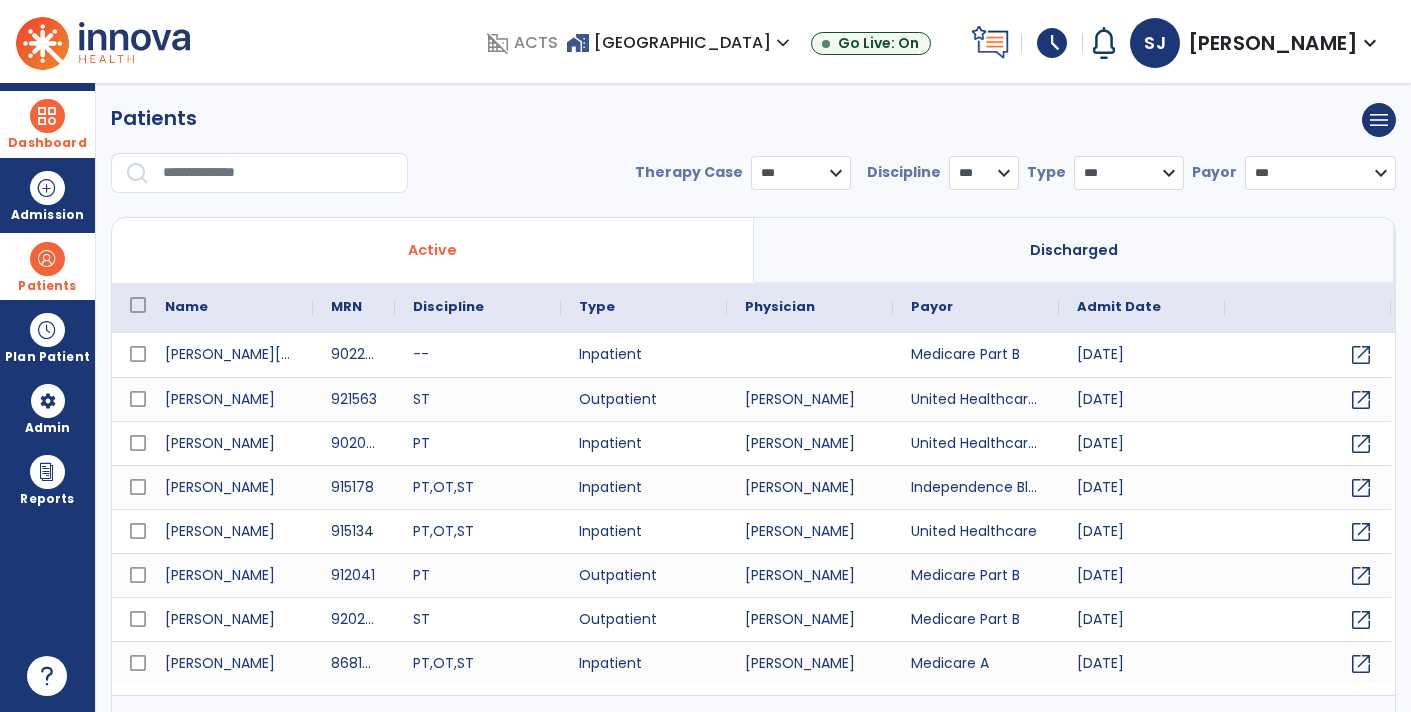 click at bounding box center [278, 173] 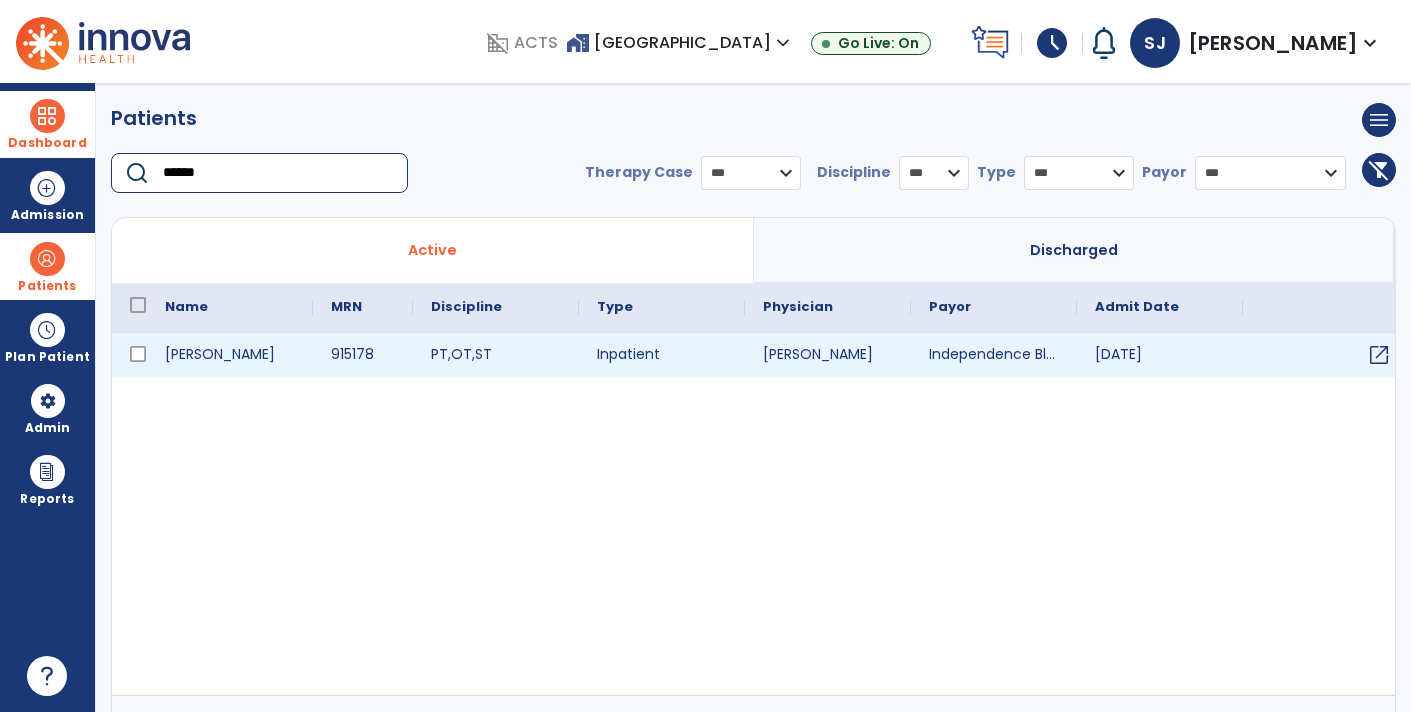 type on "******" 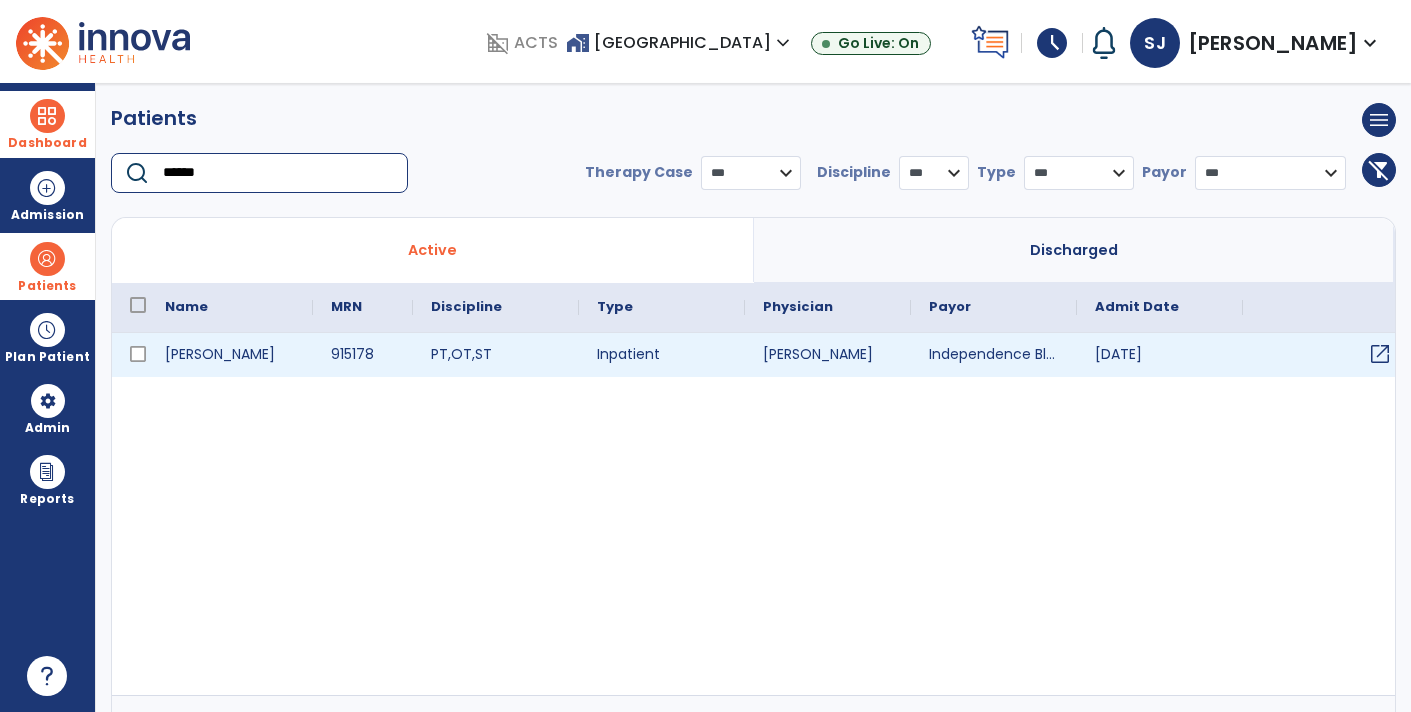 click on "open_in_new" at bounding box center [1380, 354] 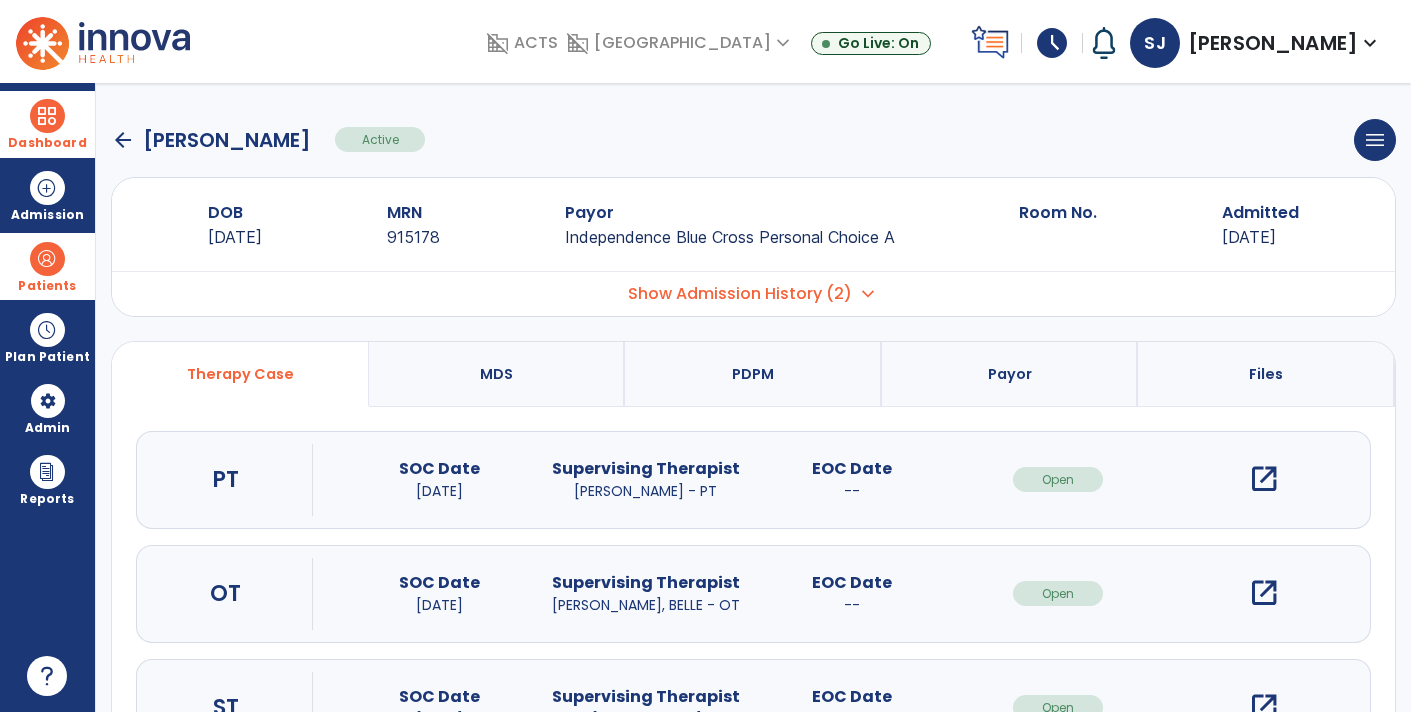 scroll, scrollTop: 89, scrollLeft: 0, axis: vertical 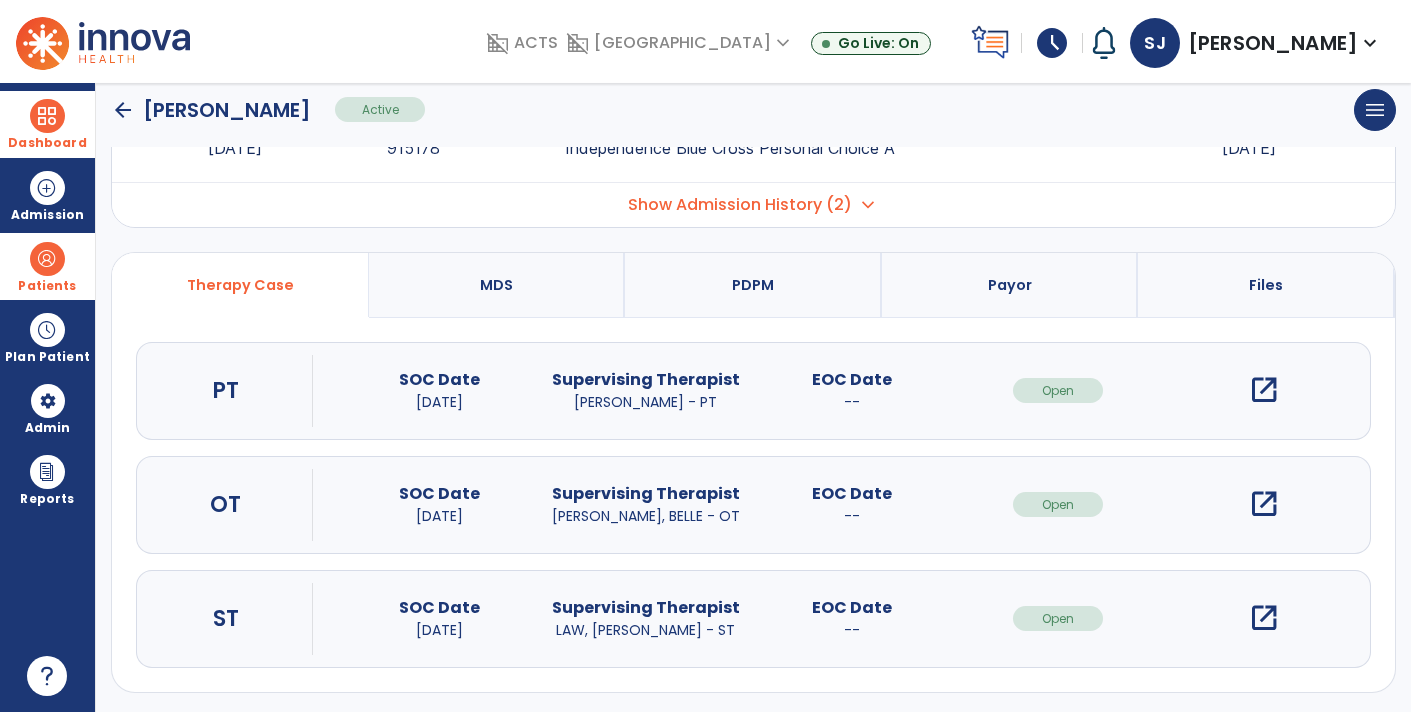 click on "open_in_new" at bounding box center [1264, 504] 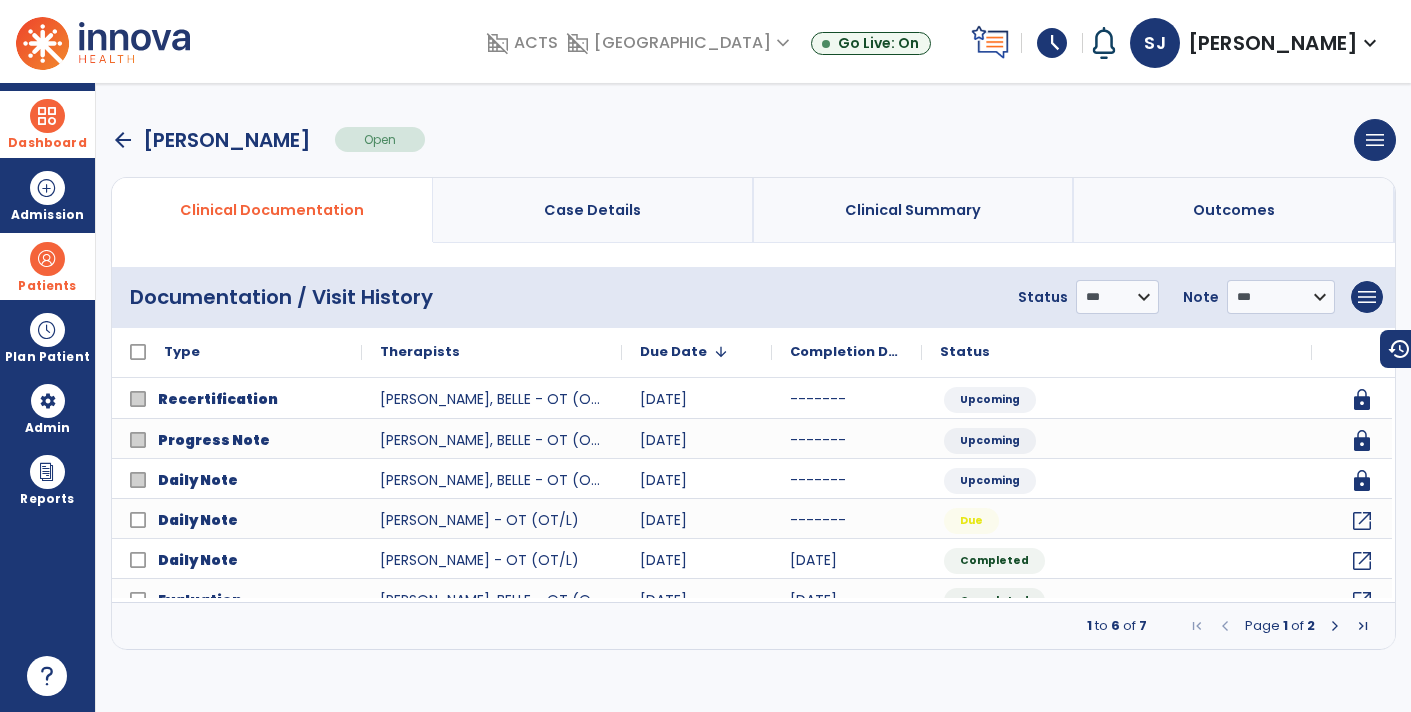 scroll, scrollTop: 0, scrollLeft: 0, axis: both 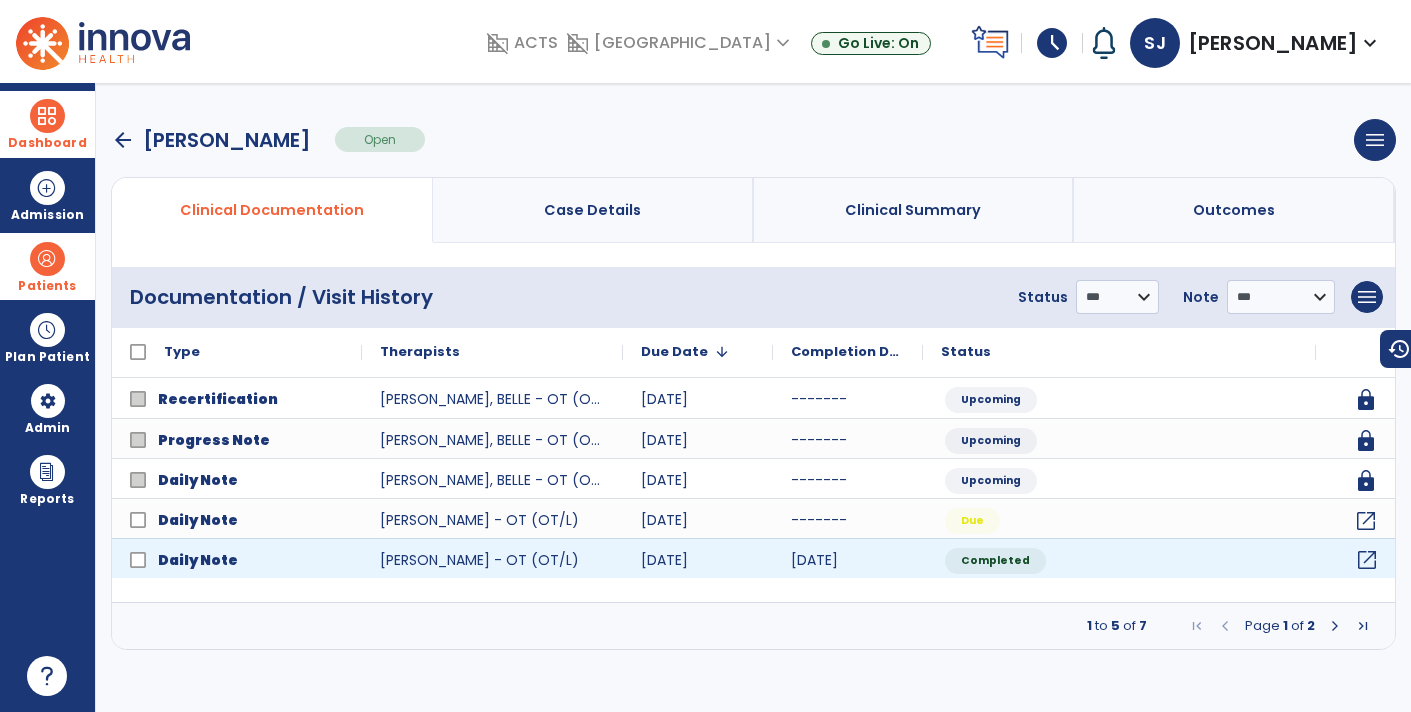 click on "open_in_new" 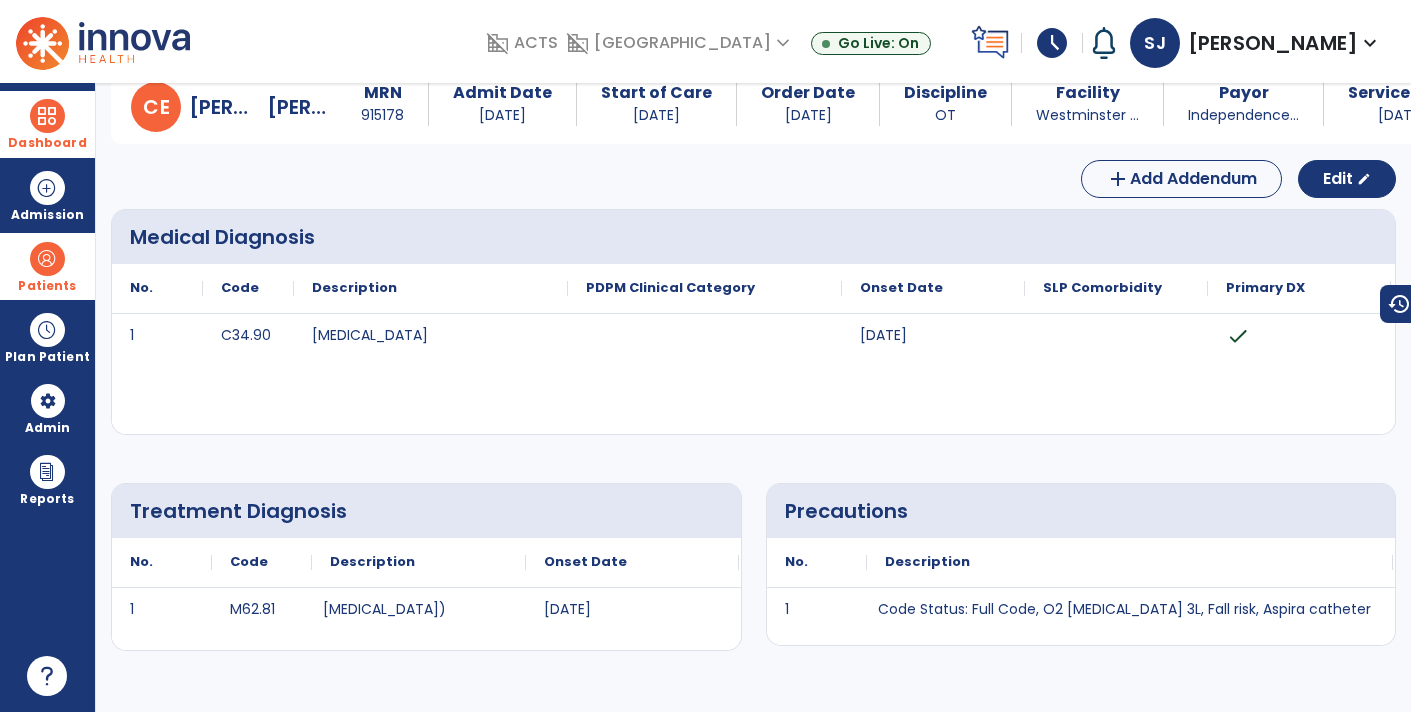 scroll, scrollTop: 0, scrollLeft: 0, axis: both 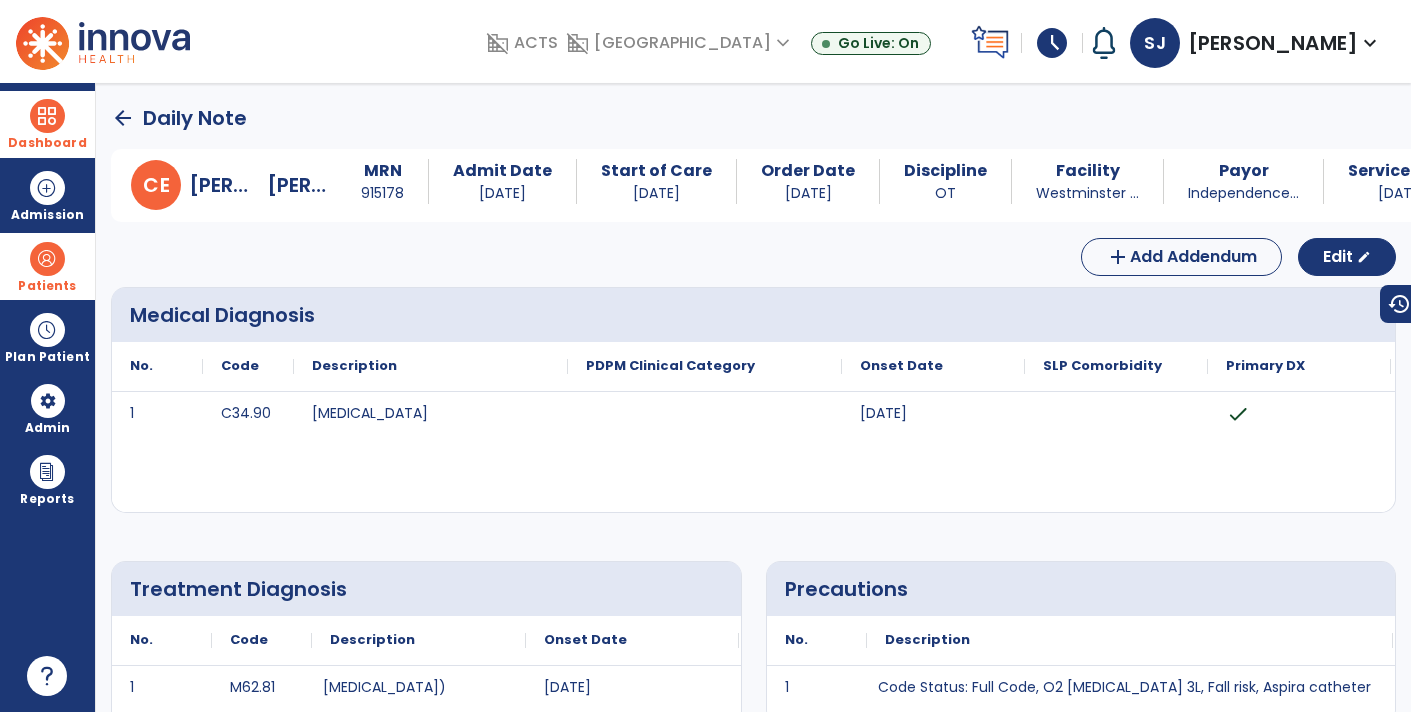 click on "arrow_back" 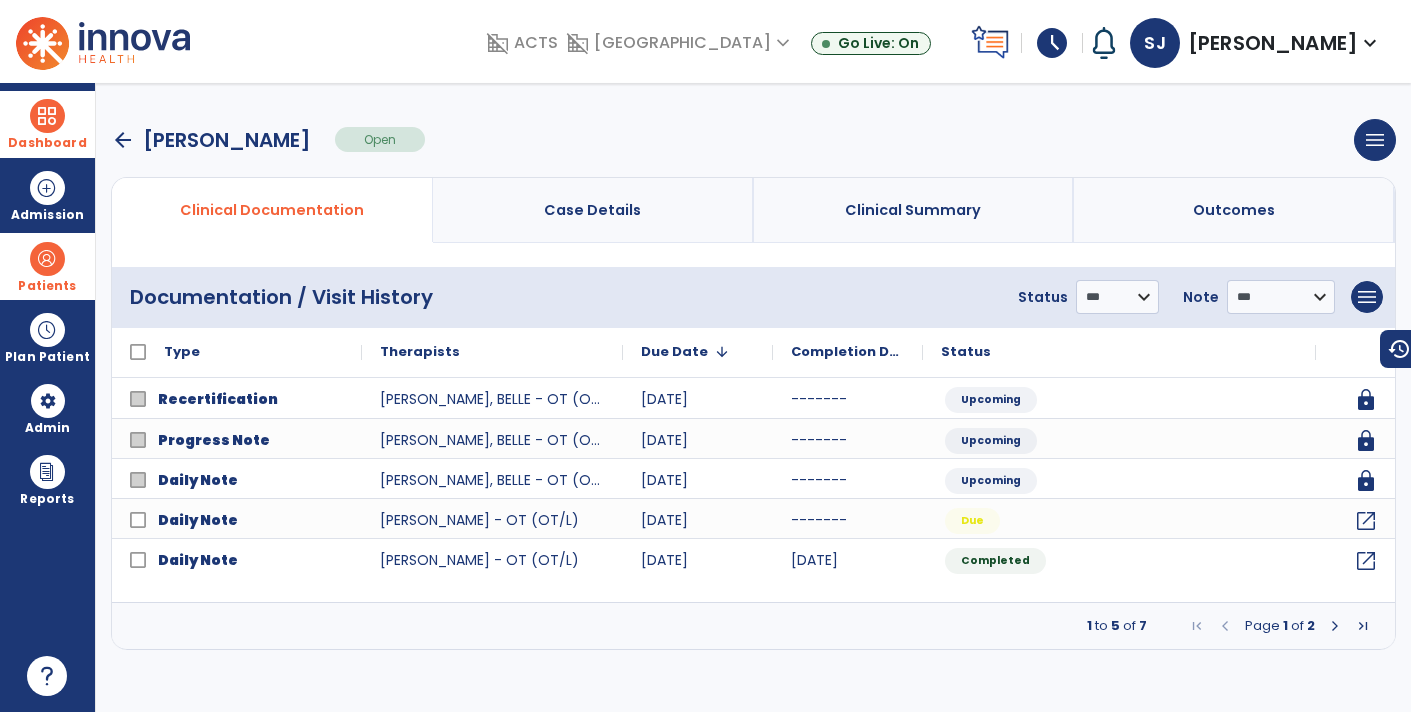 click on "arrow_back" at bounding box center [123, 140] 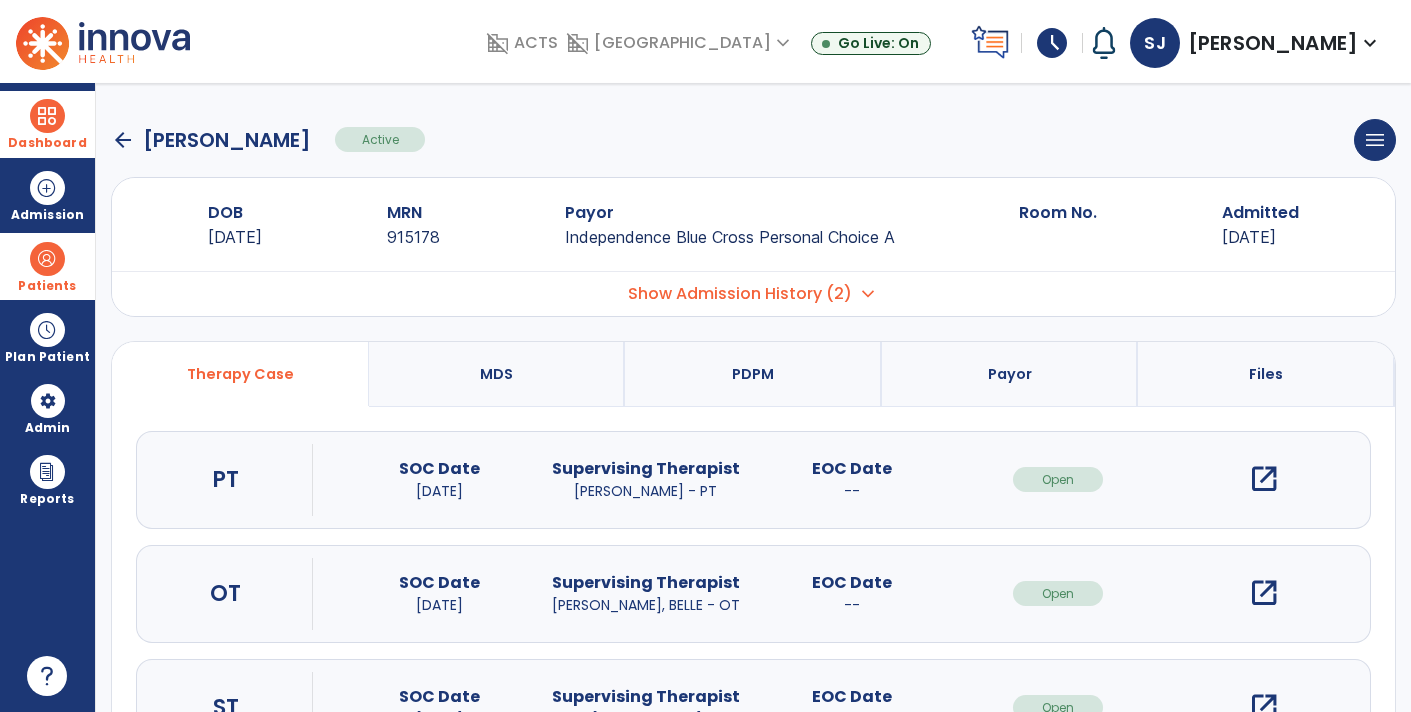 scroll, scrollTop: 89, scrollLeft: 0, axis: vertical 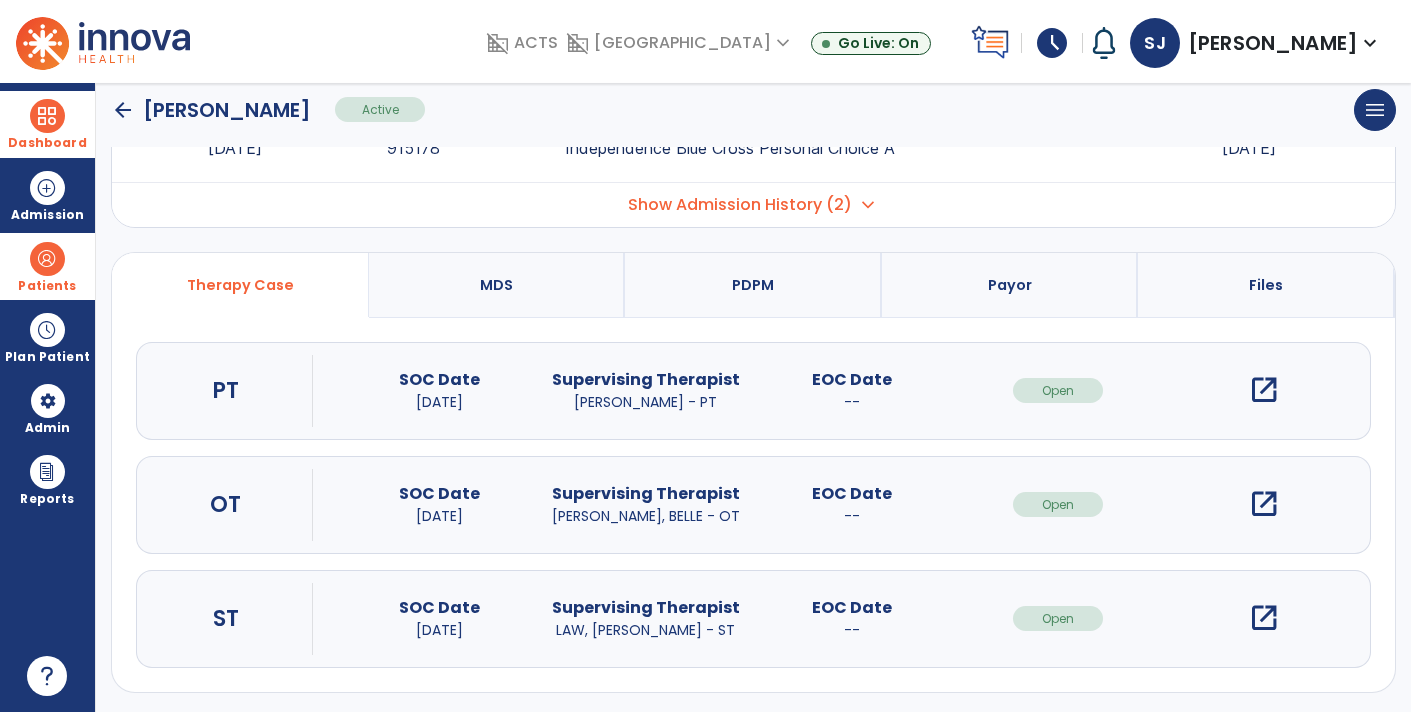 click on "arrow_back" 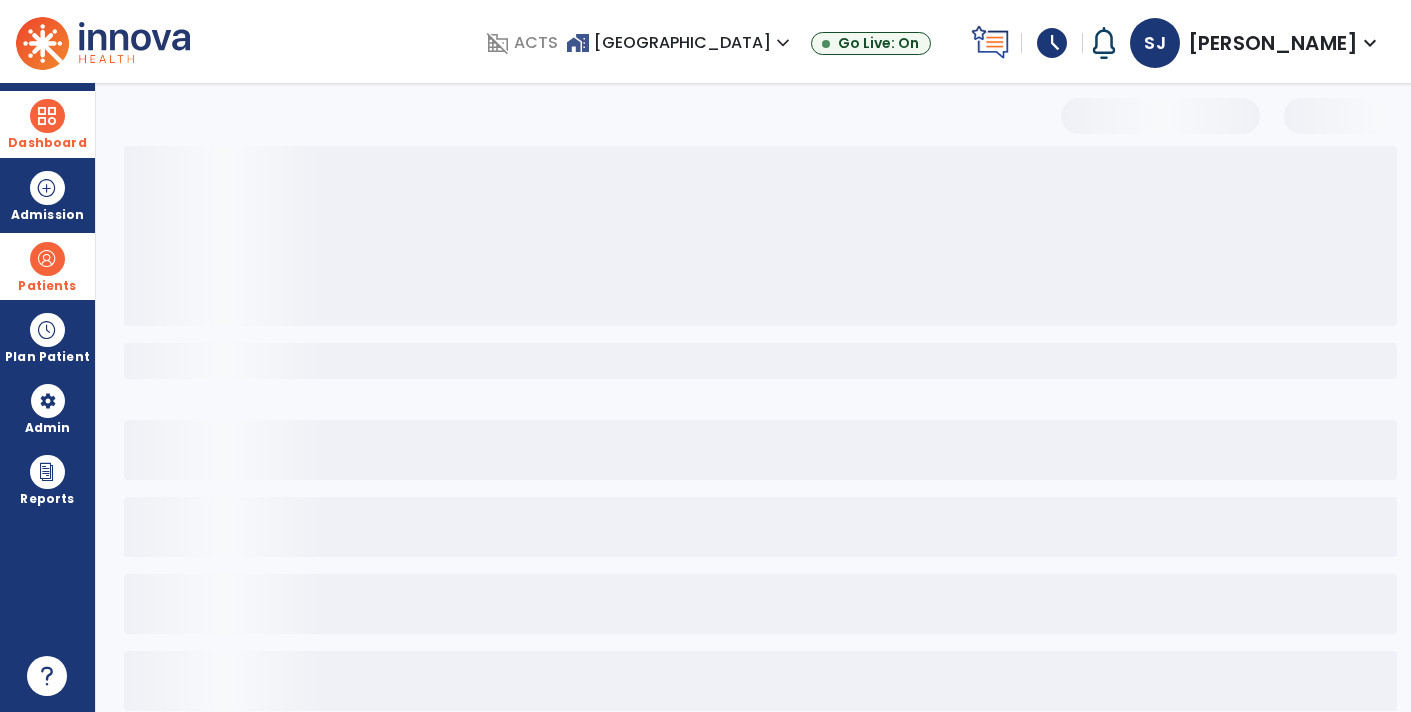 select on "***" 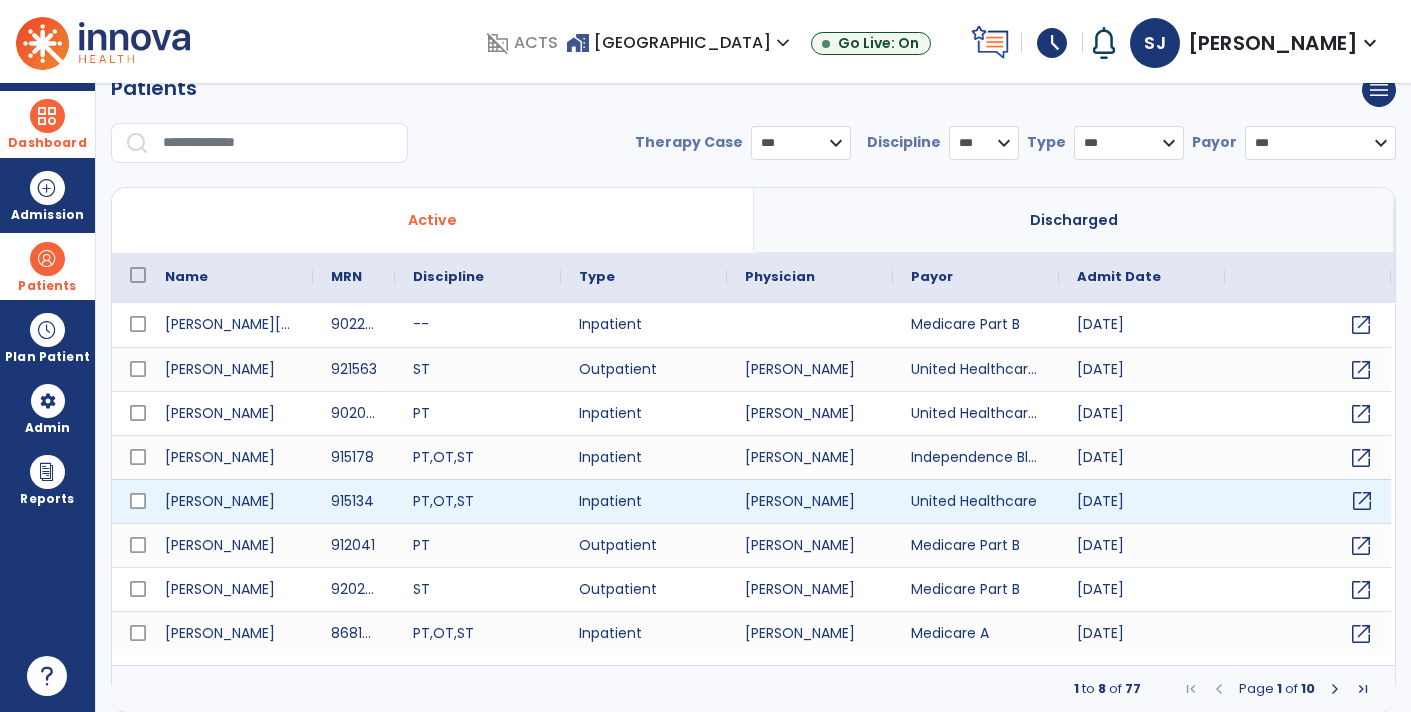 click on "open_in_new" at bounding box center [1362, 501] 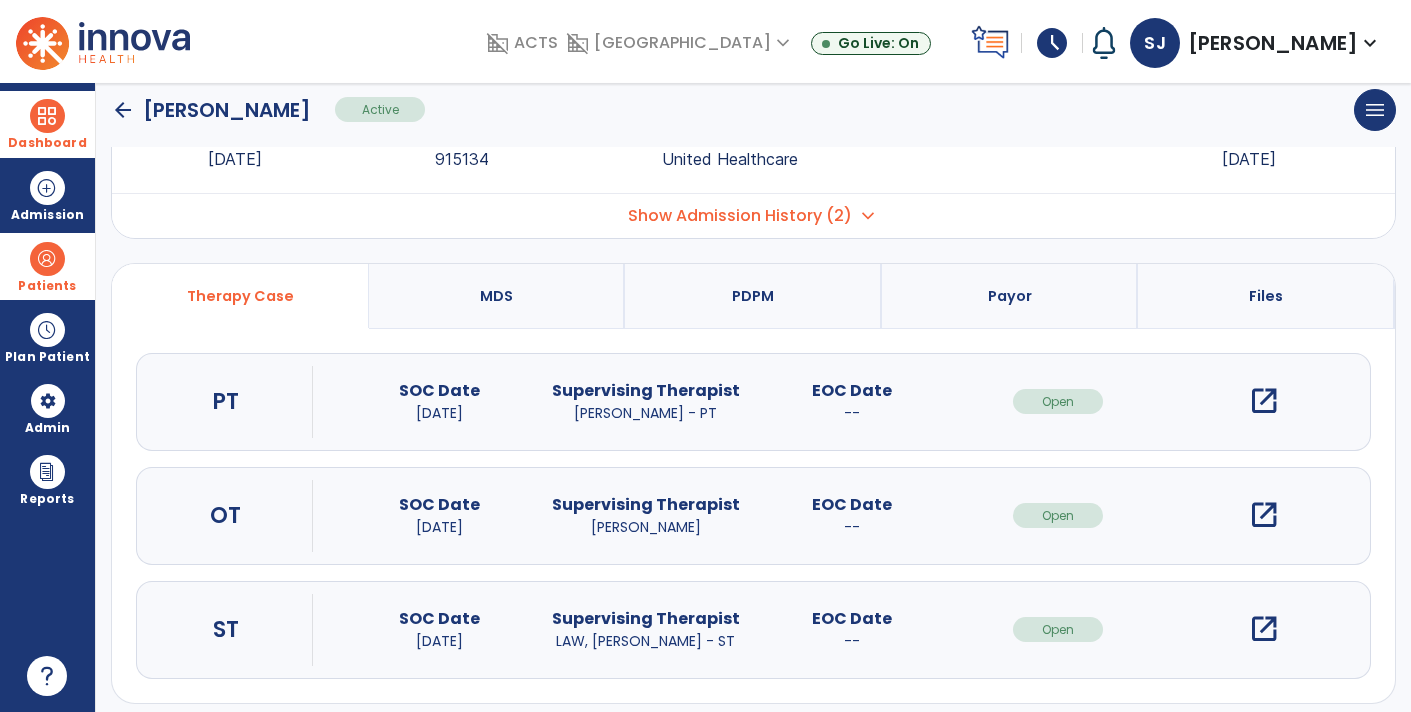 scroll, scrollTop: 89, scrollLeft: 0, axis: vertical 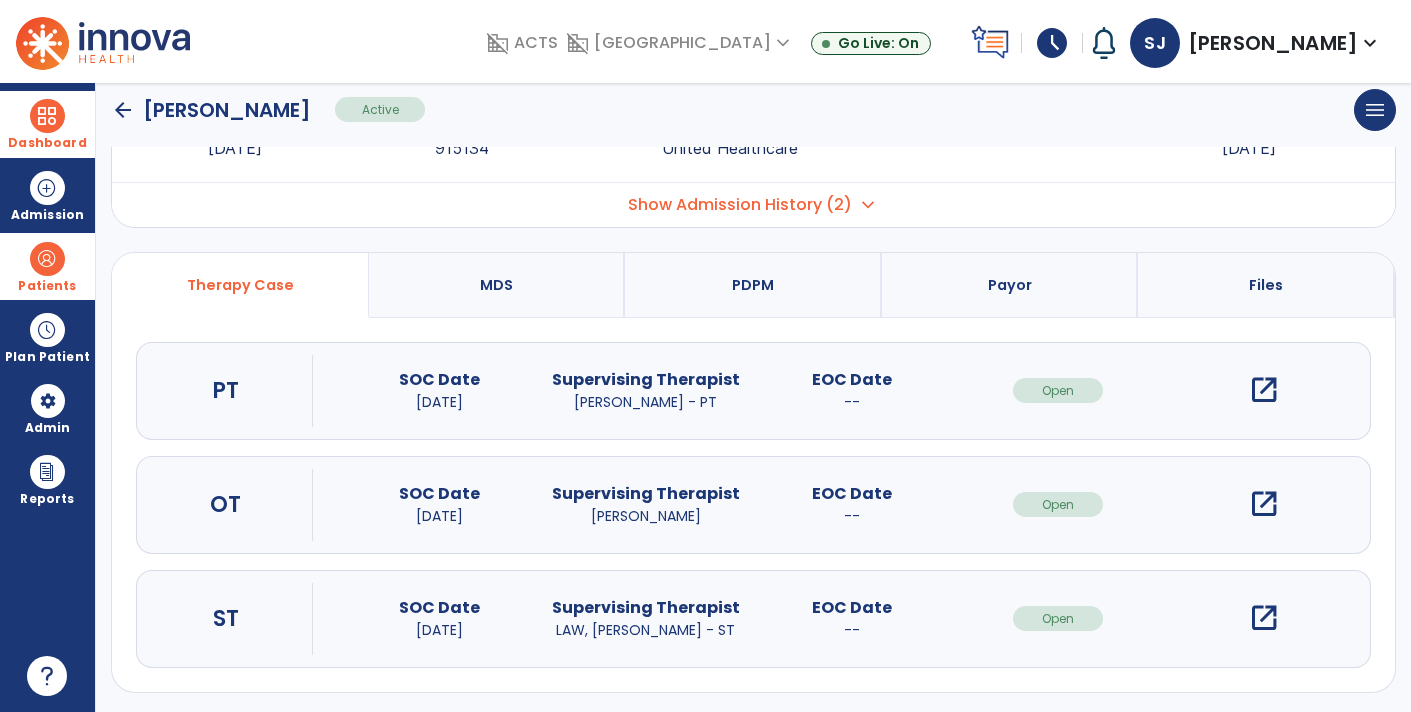 click on "open_in_new" at bounding box center (1264, 504) 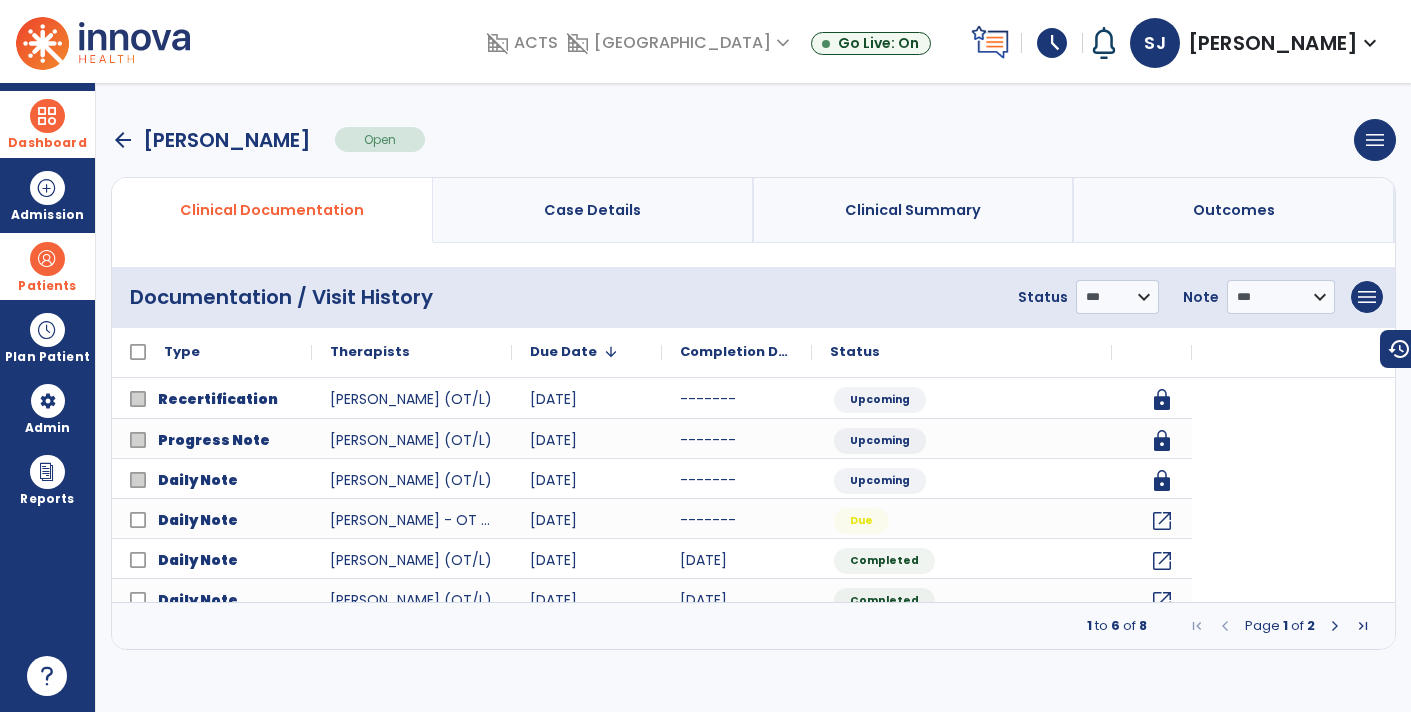 scroll, scrollTop: 0, scrollLeft: 0, axis: both 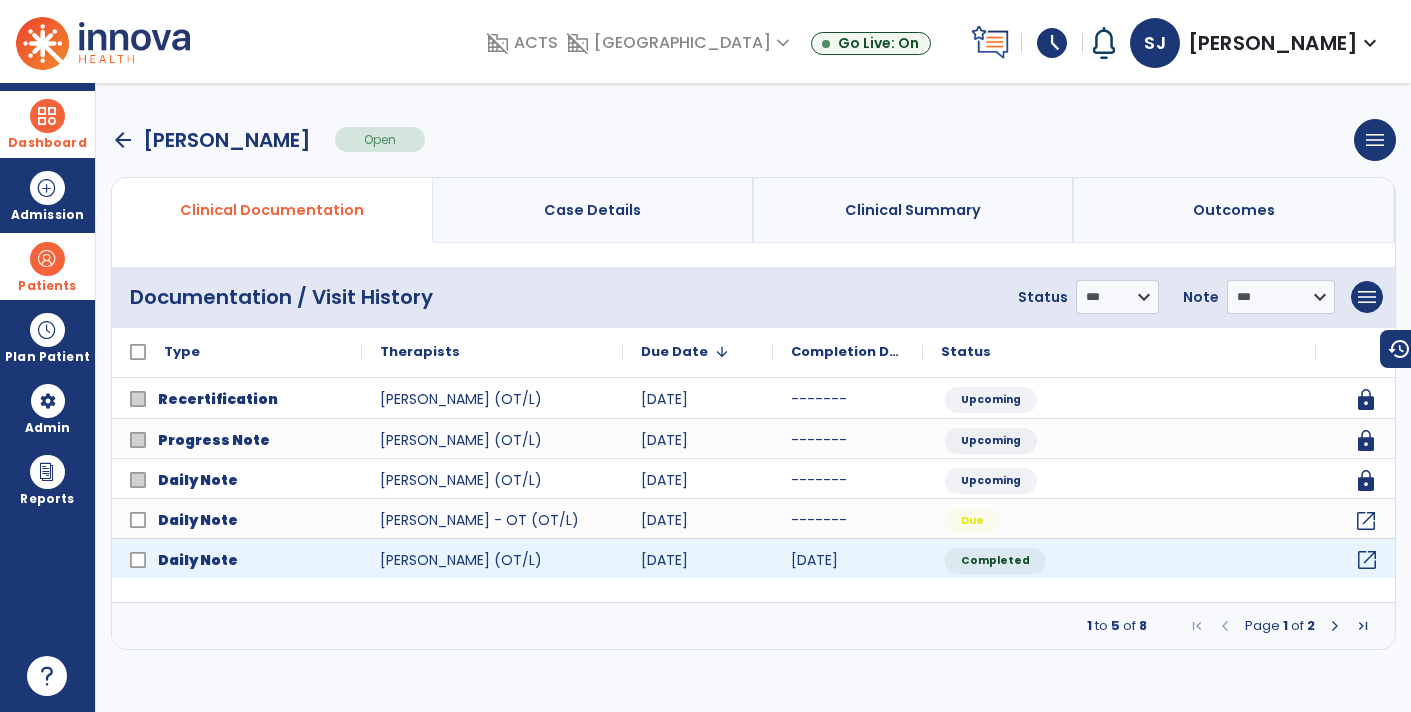 click on "open_in_new" 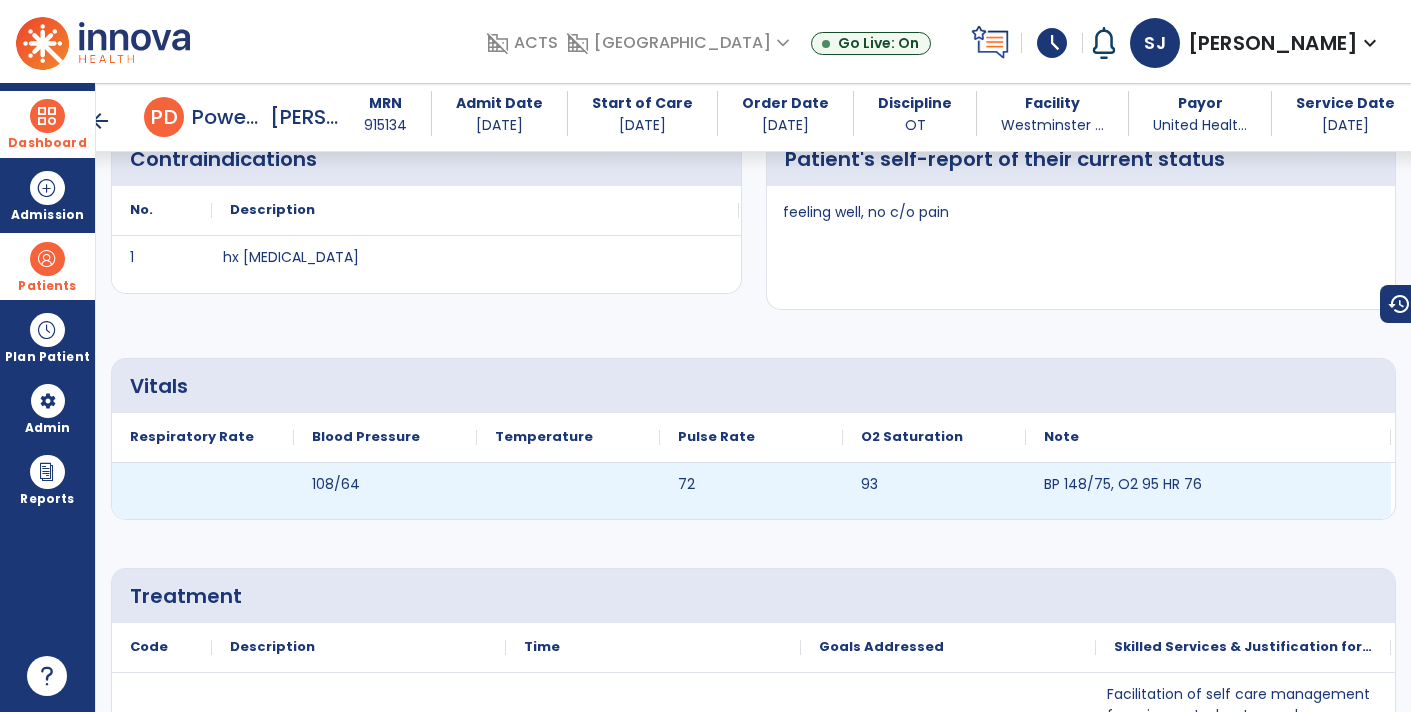 scroll, scrollTop: 0, scrollLeft: 0, axis: both 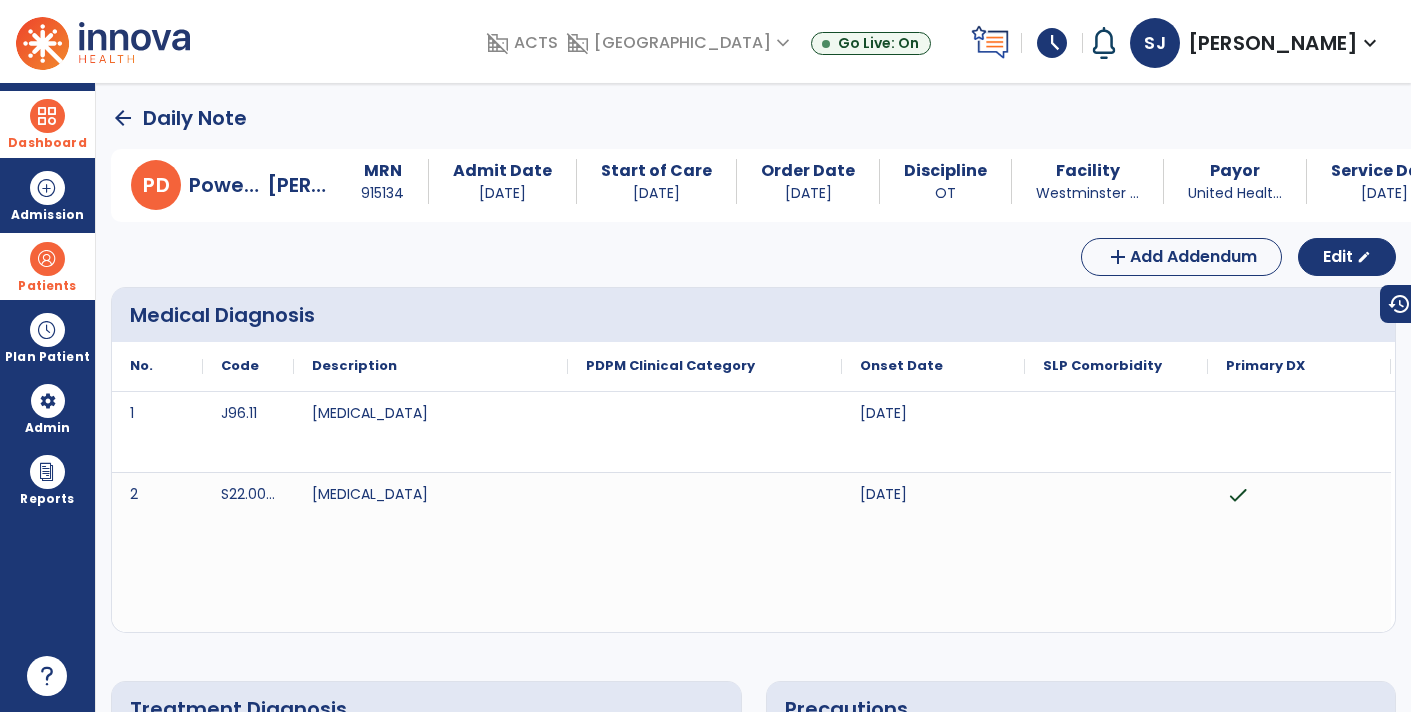 click on "arrow_back" 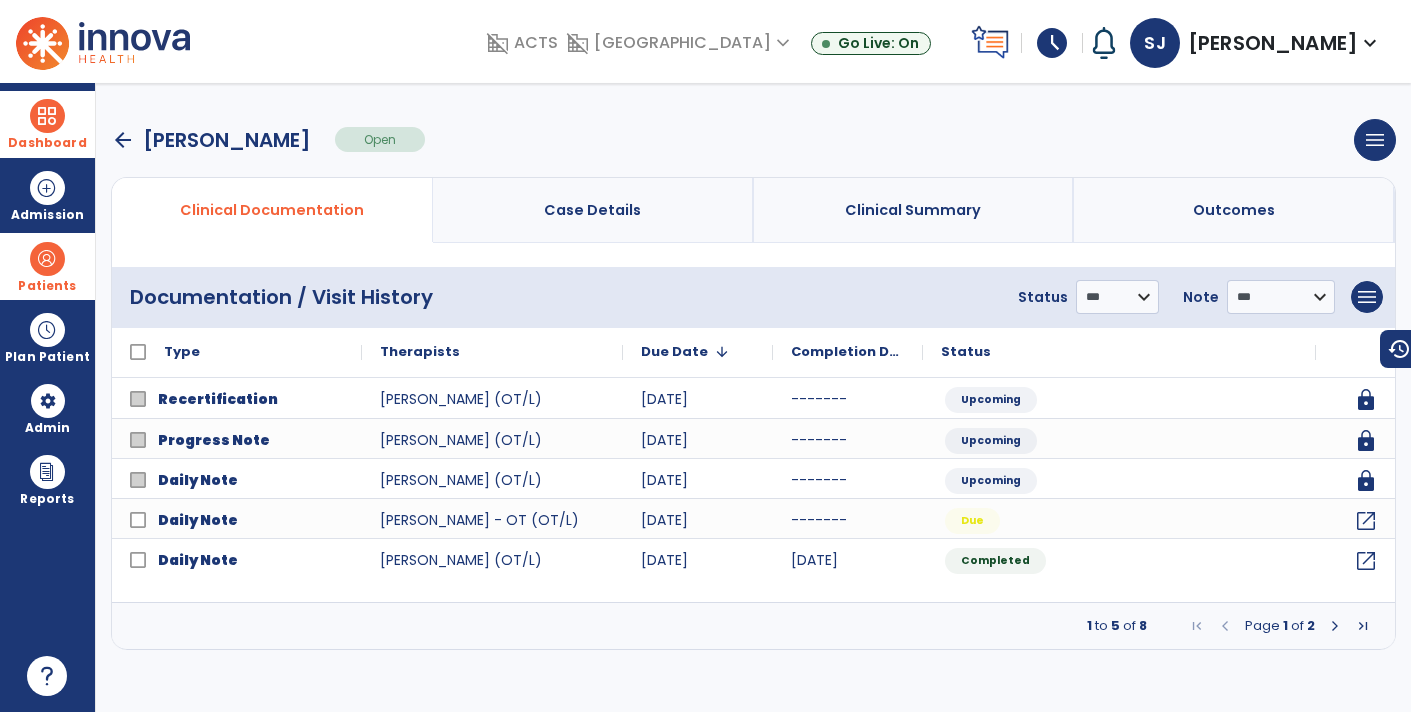 click on "arrow_back" at bounding box center [123, 140] 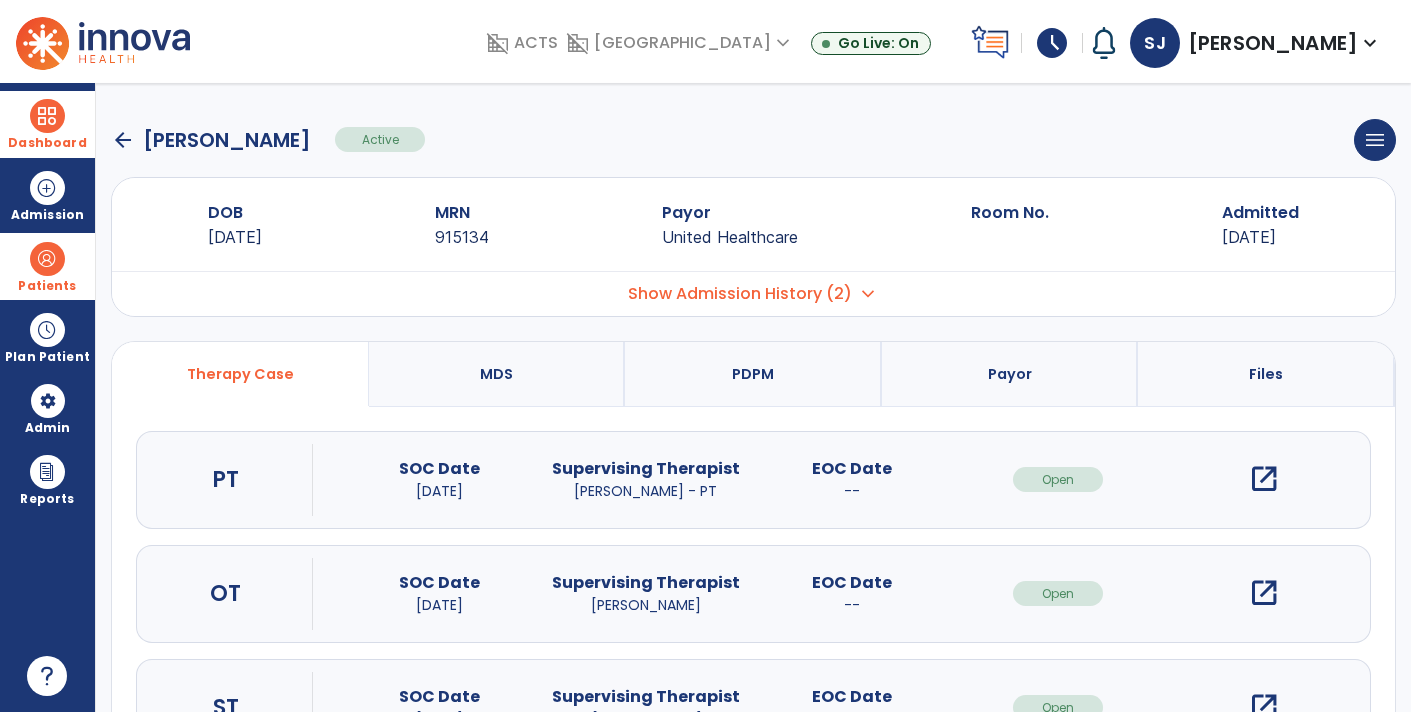 click on "arrow_back" 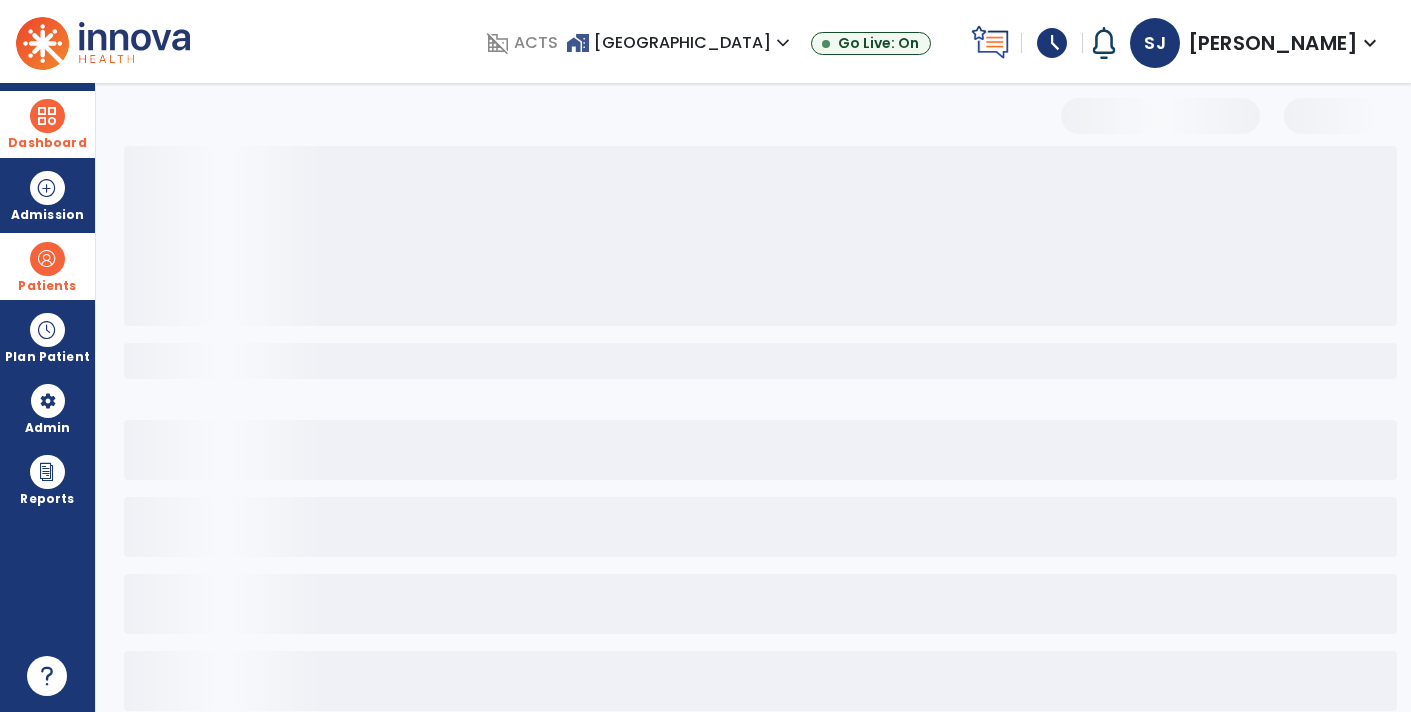 select on "***" 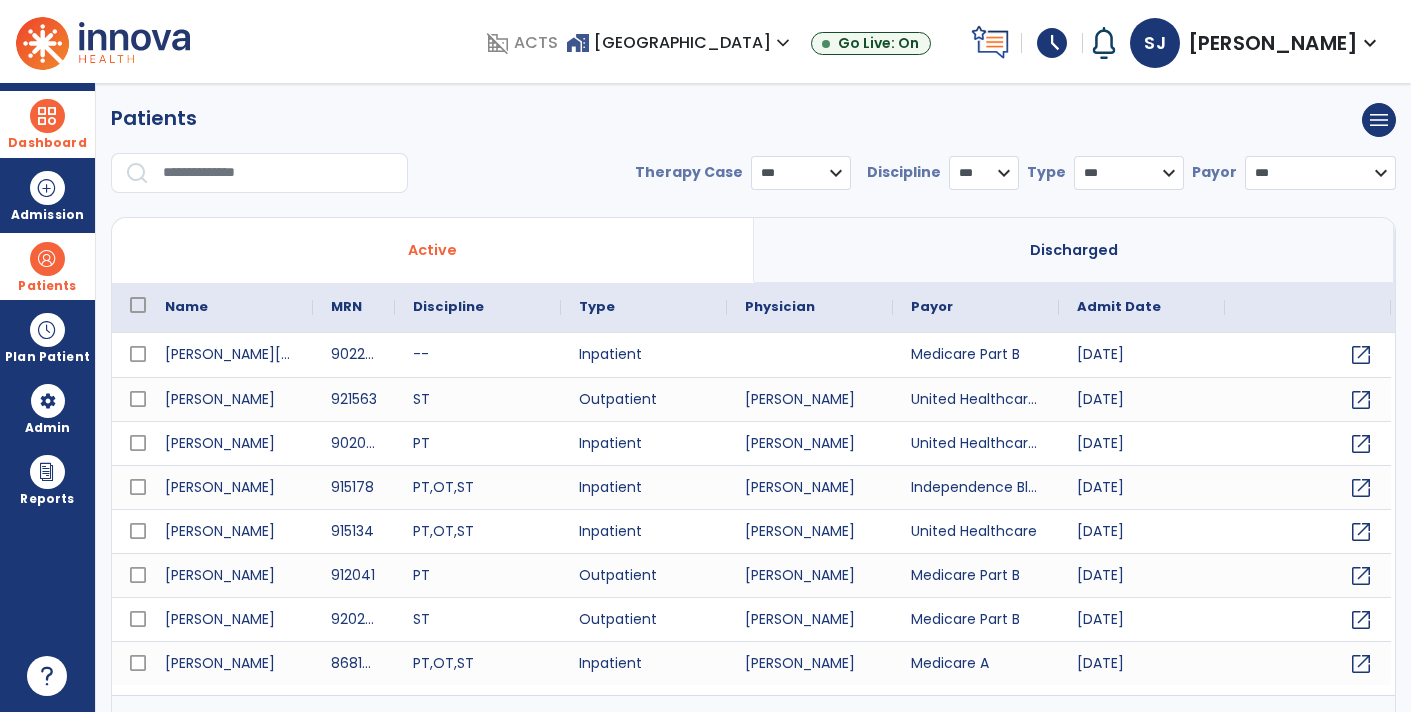 click at bounding box center (47, 116) 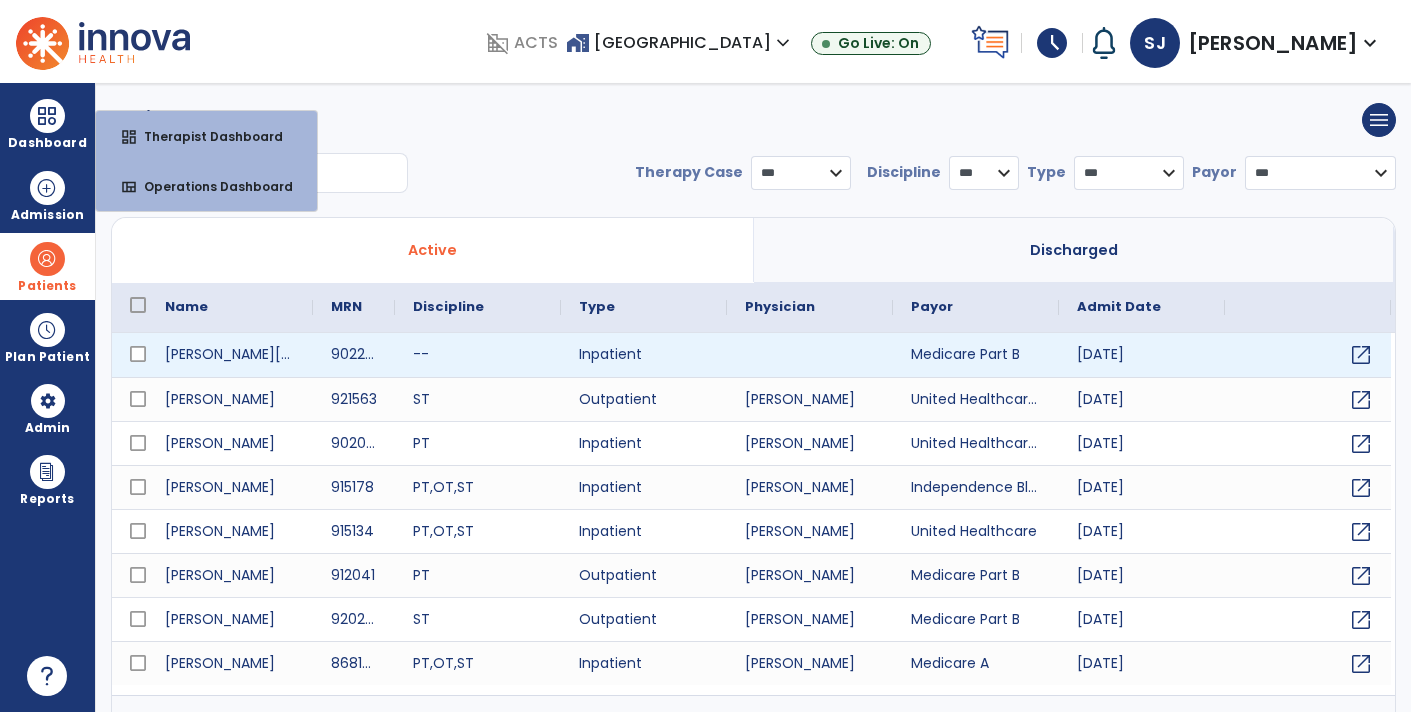 scroll, scrollTop: 30, scrollLeft: 0, axis: vertical 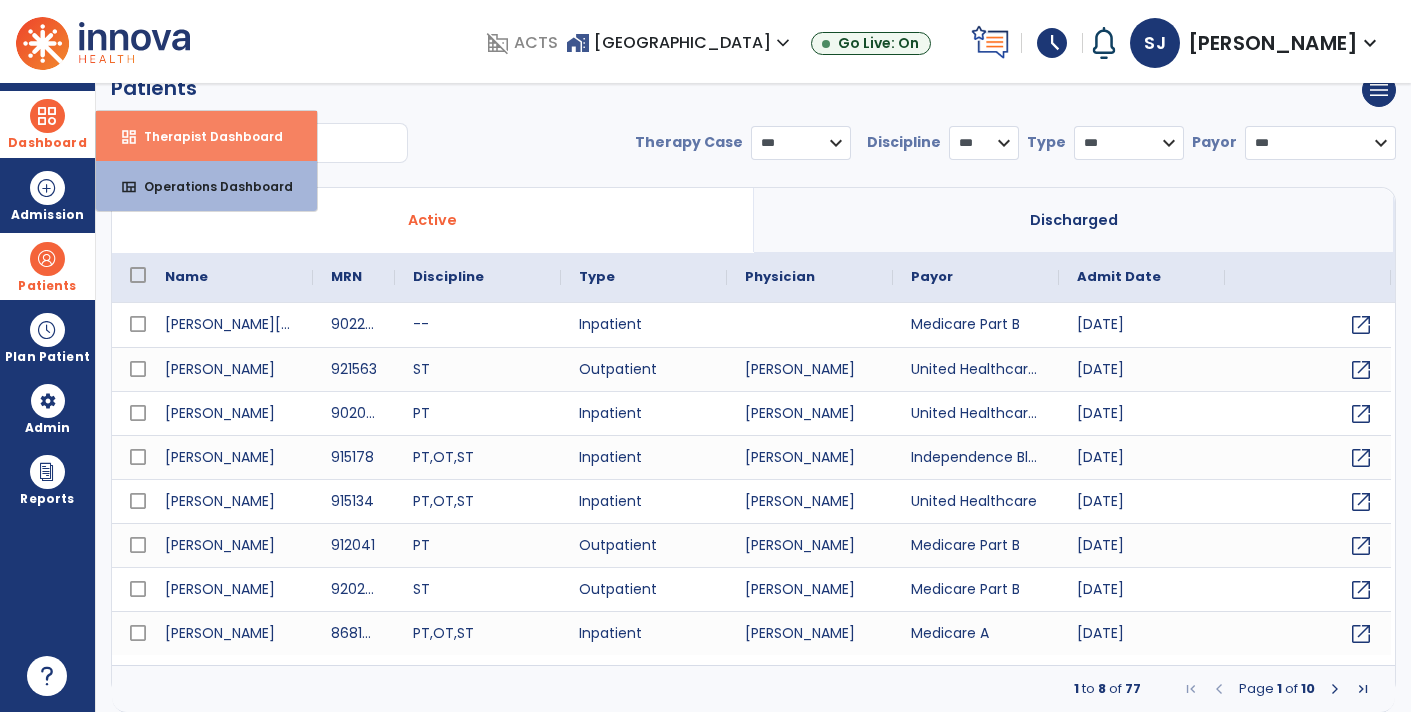 click on "dashboard  Therapist Dashboard" at bounding box center [206, 136] 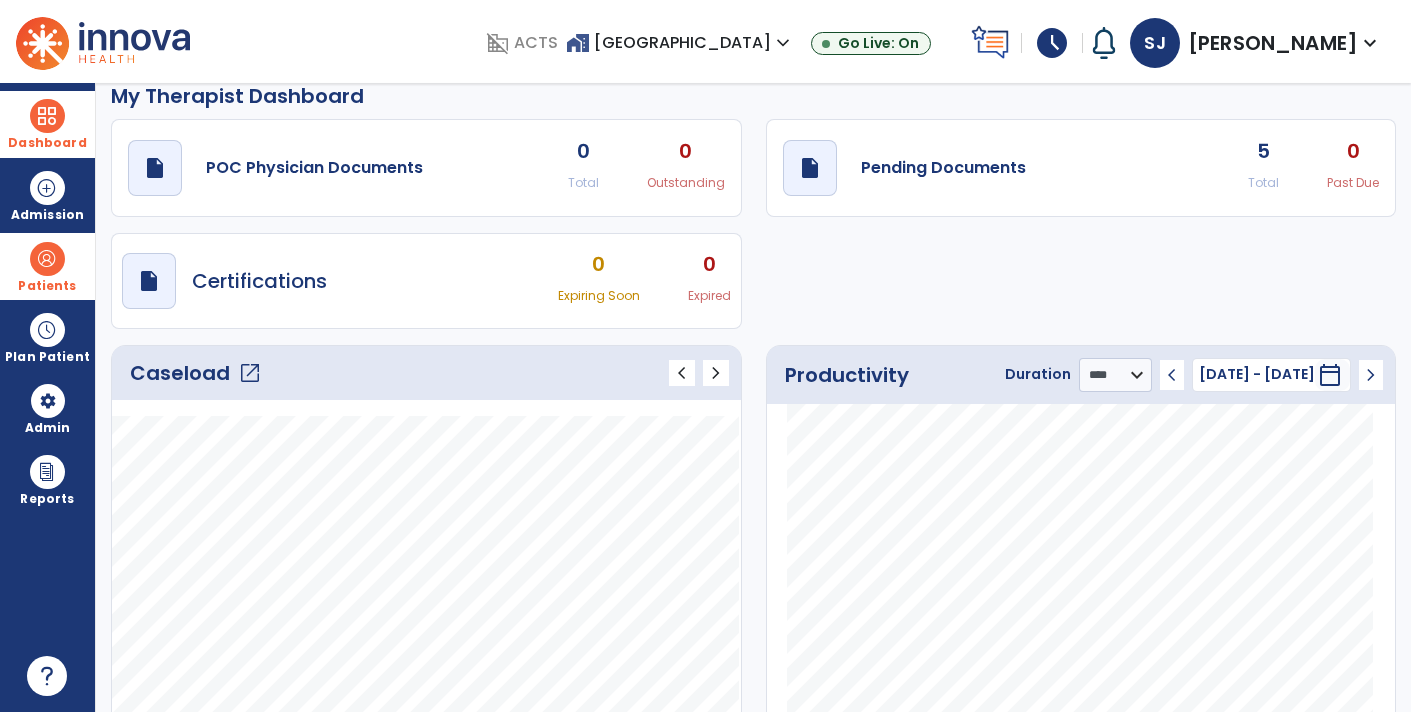 scroll, scrollTop: 18, scrollLeft: 0, axis: vertical 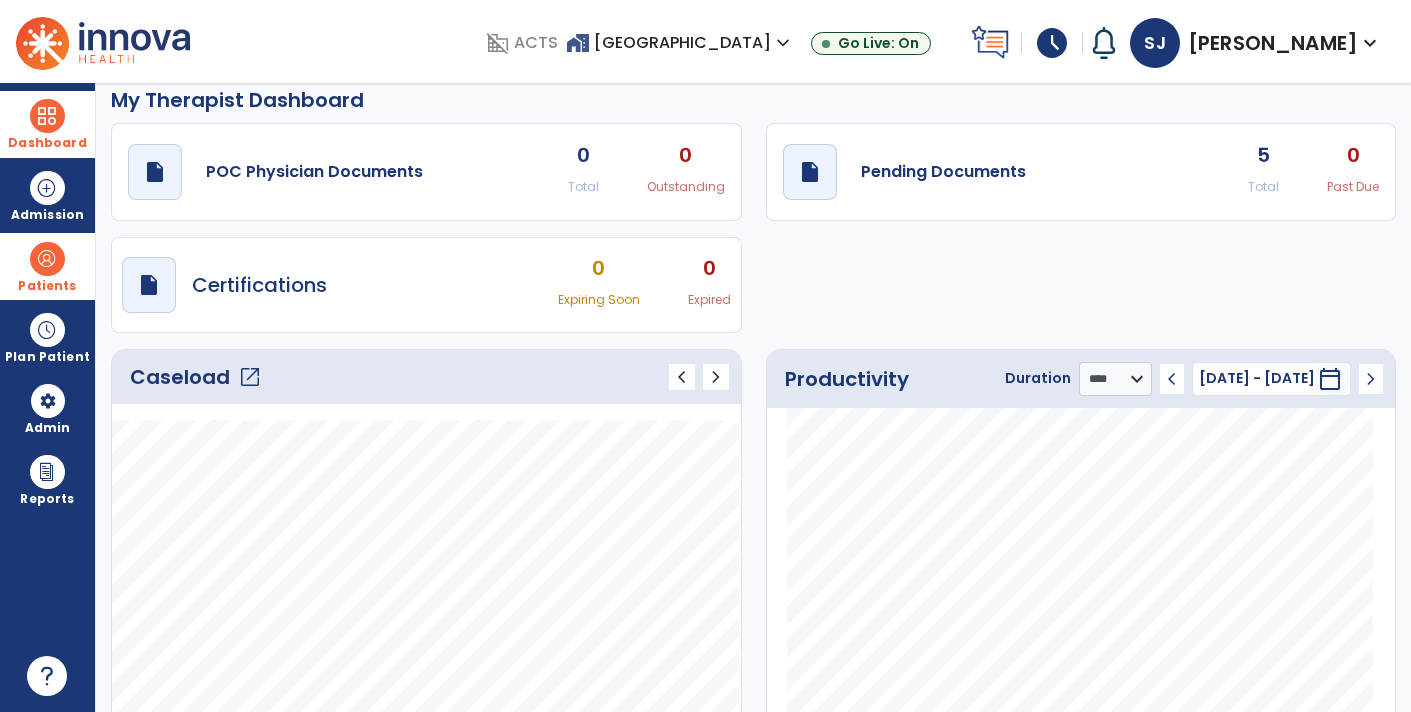 click on "5" 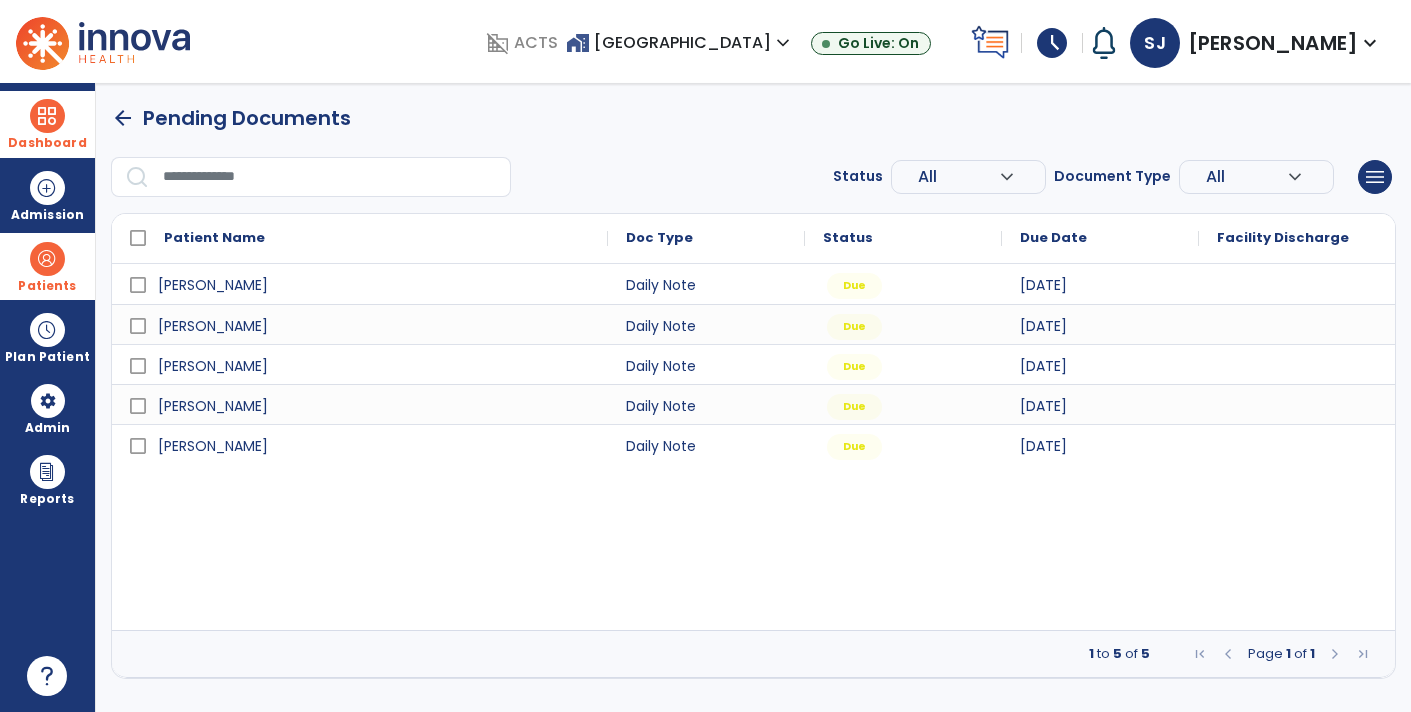 scroll, scrollTop: 0, scrollLeft: 0, axis: both 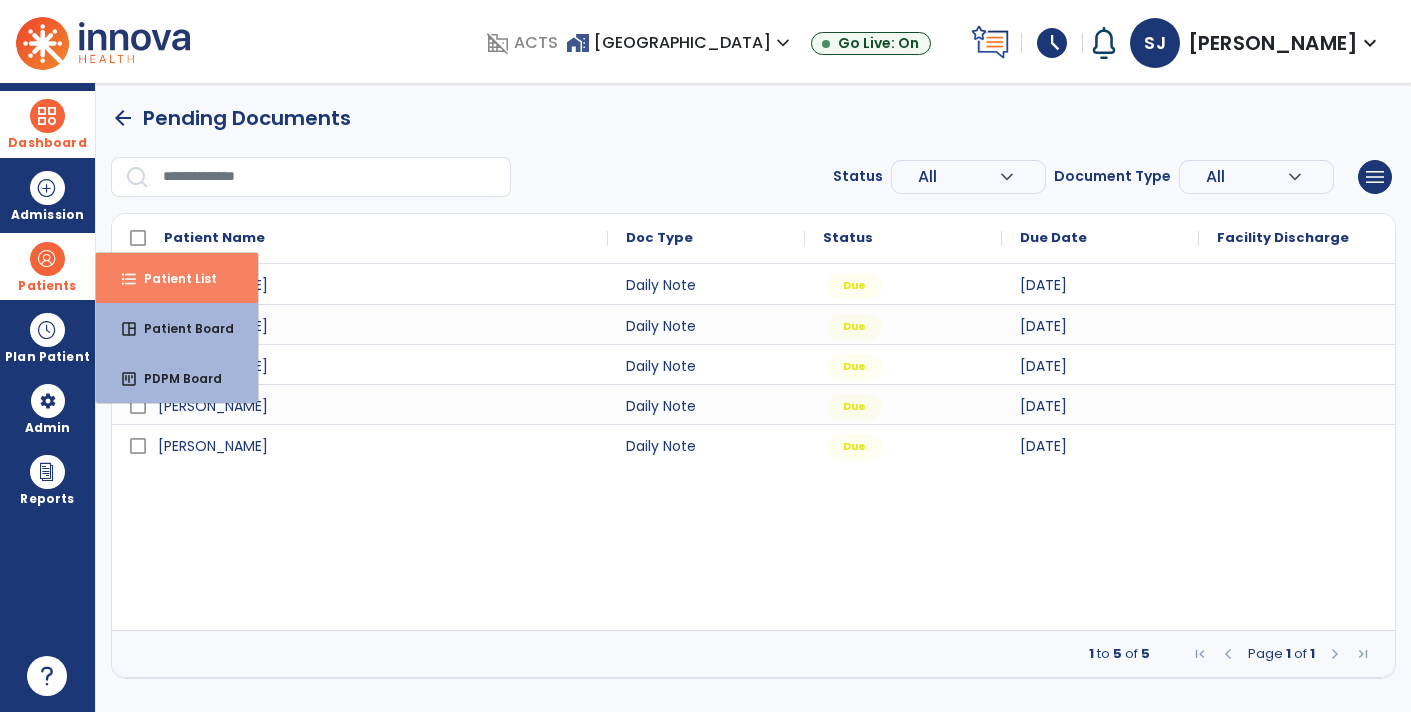 click on "format_list_bulleted  Patient List" at bounding box center (177, 278) 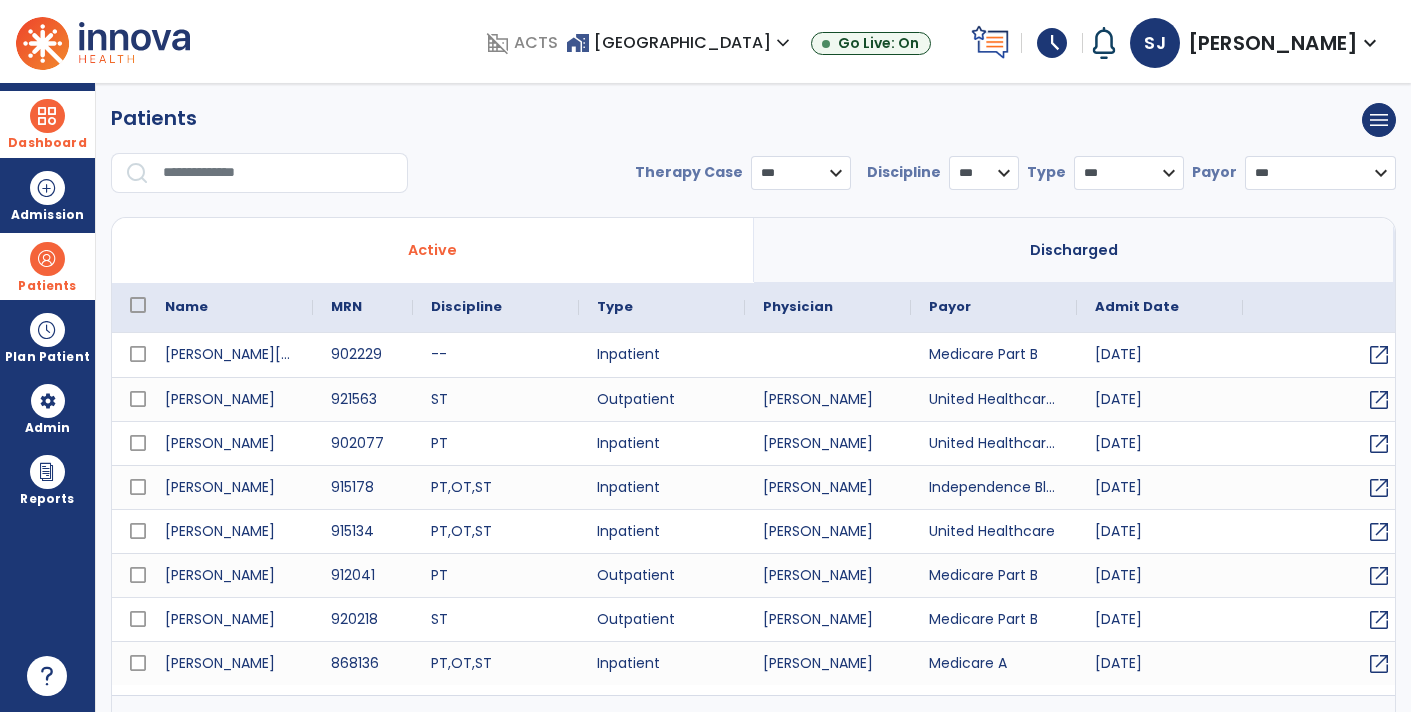 select on "***" 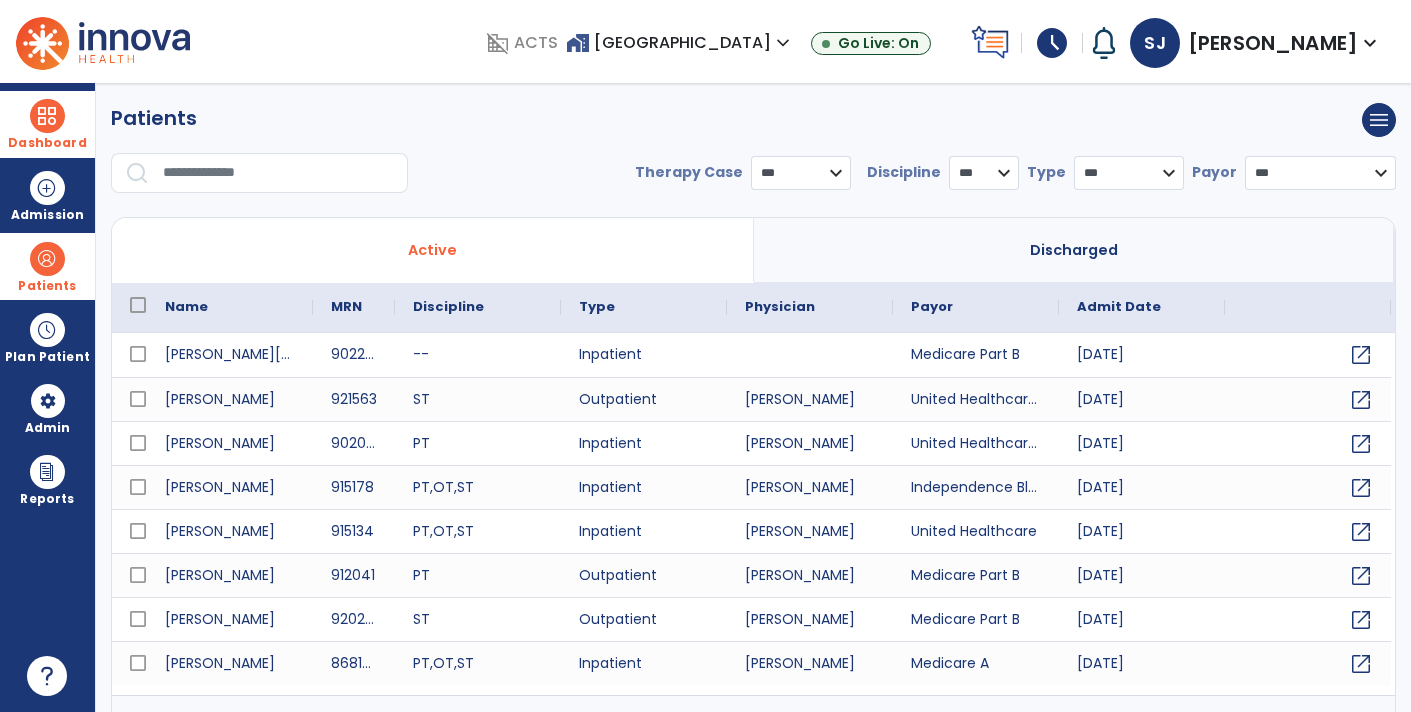scroll, scrollTop: 30, scrollLeft: 0, axis: vertical 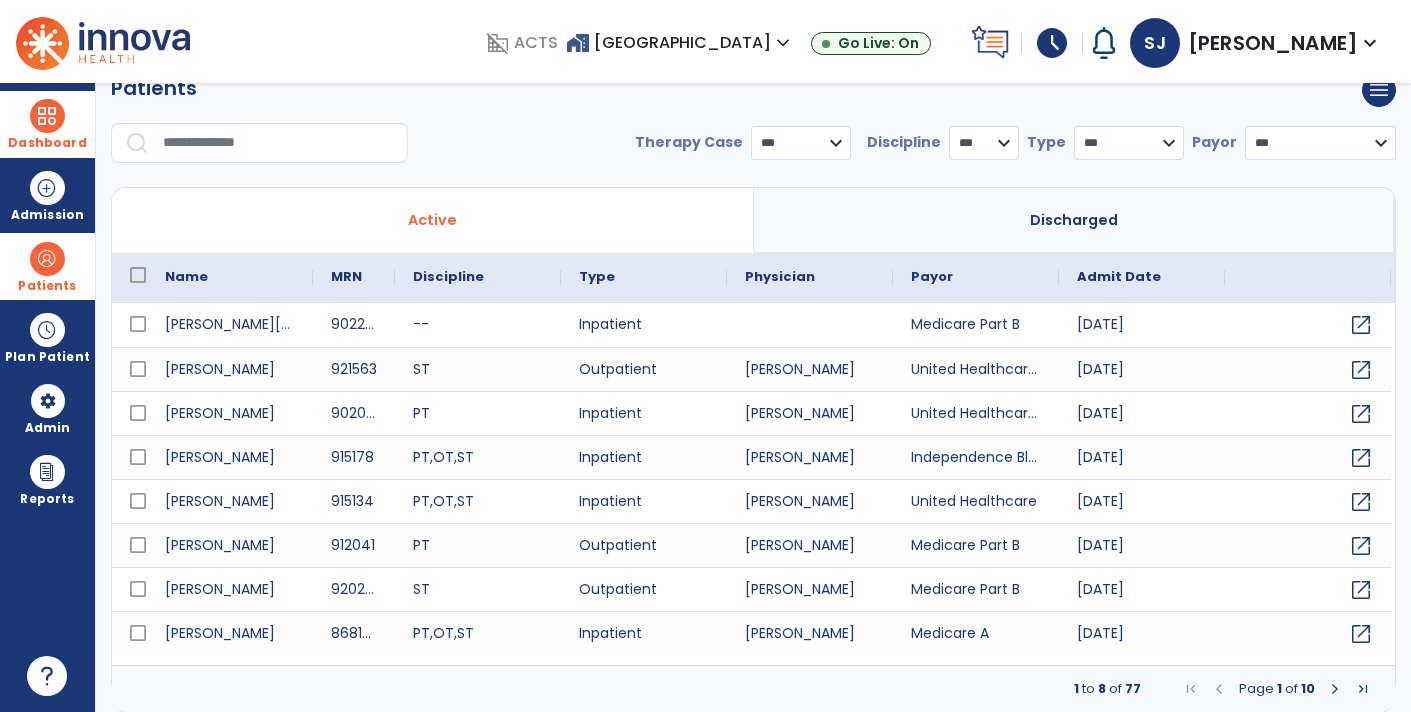 click at bounding box center (278, 143) 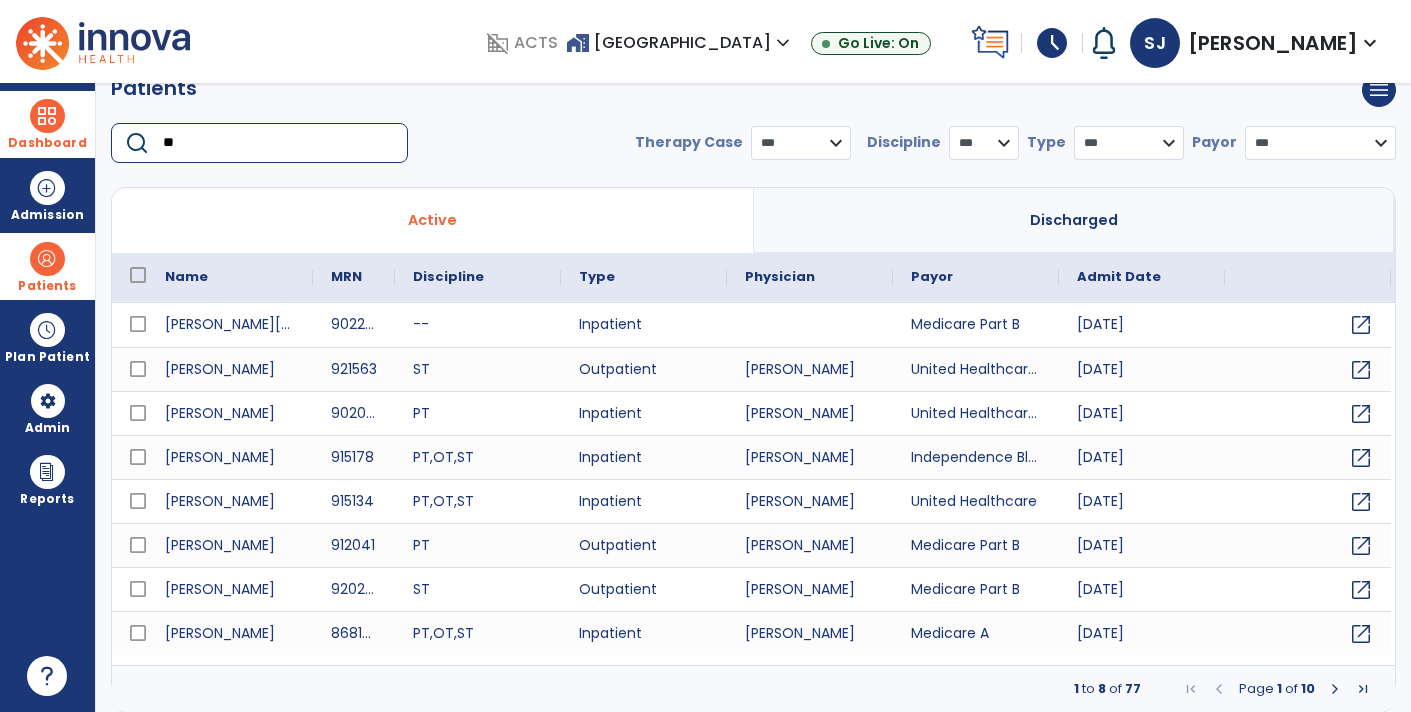type on "*" 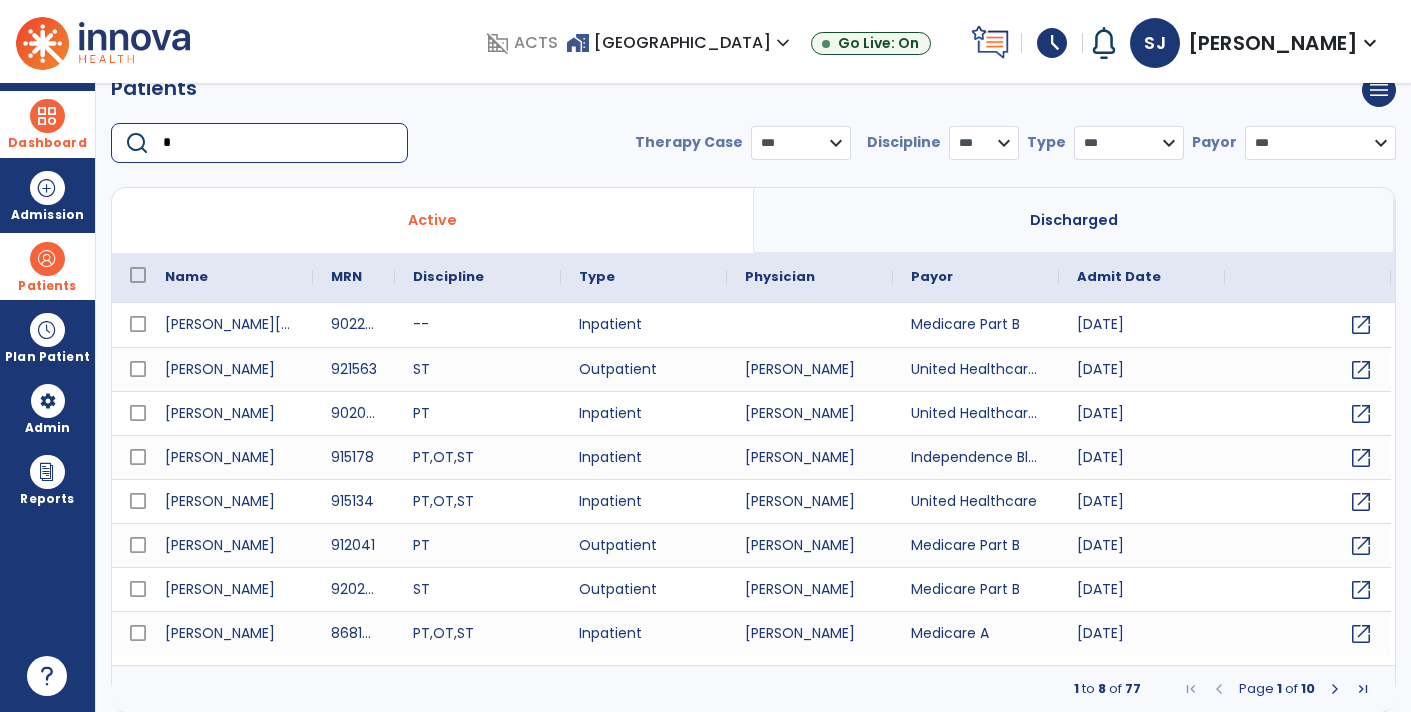 type 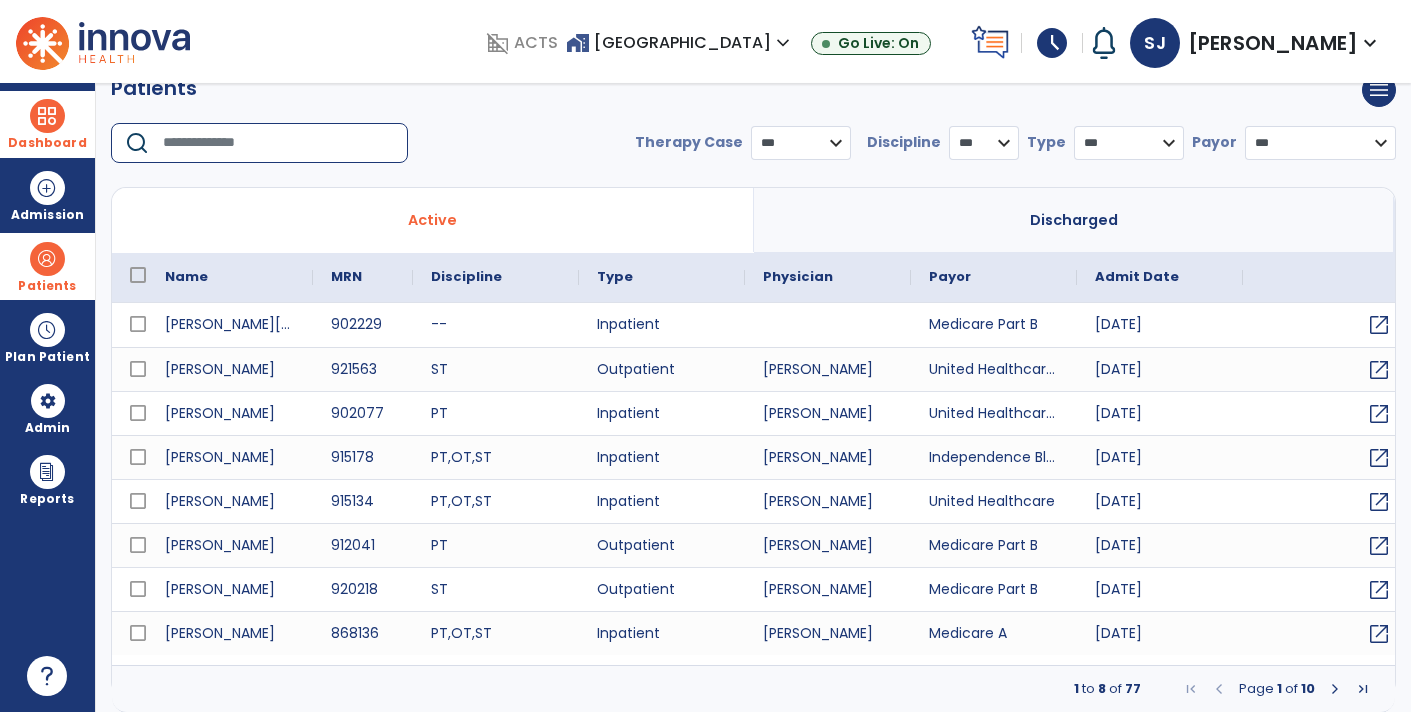 click at bounding box center [103, 41] 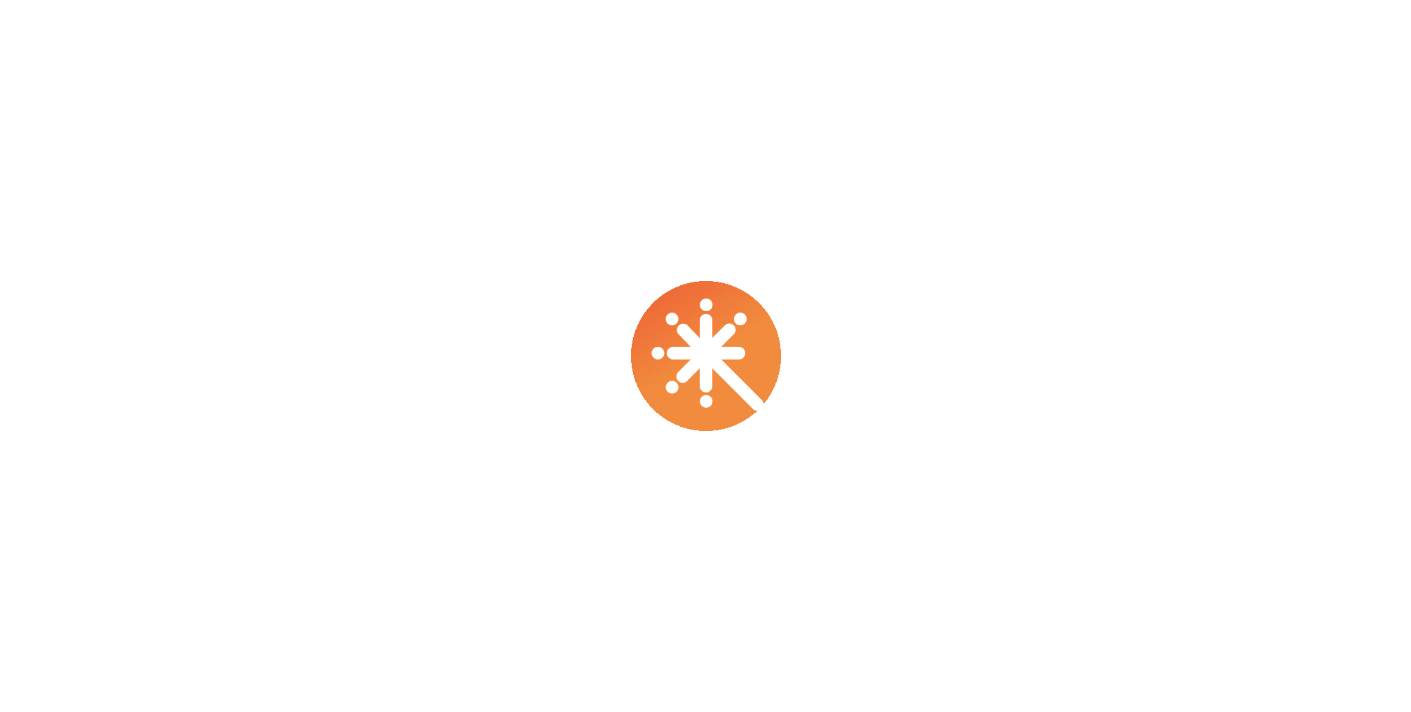 scroll, scrollTop: 0, scrollLeft: 0, axis: both 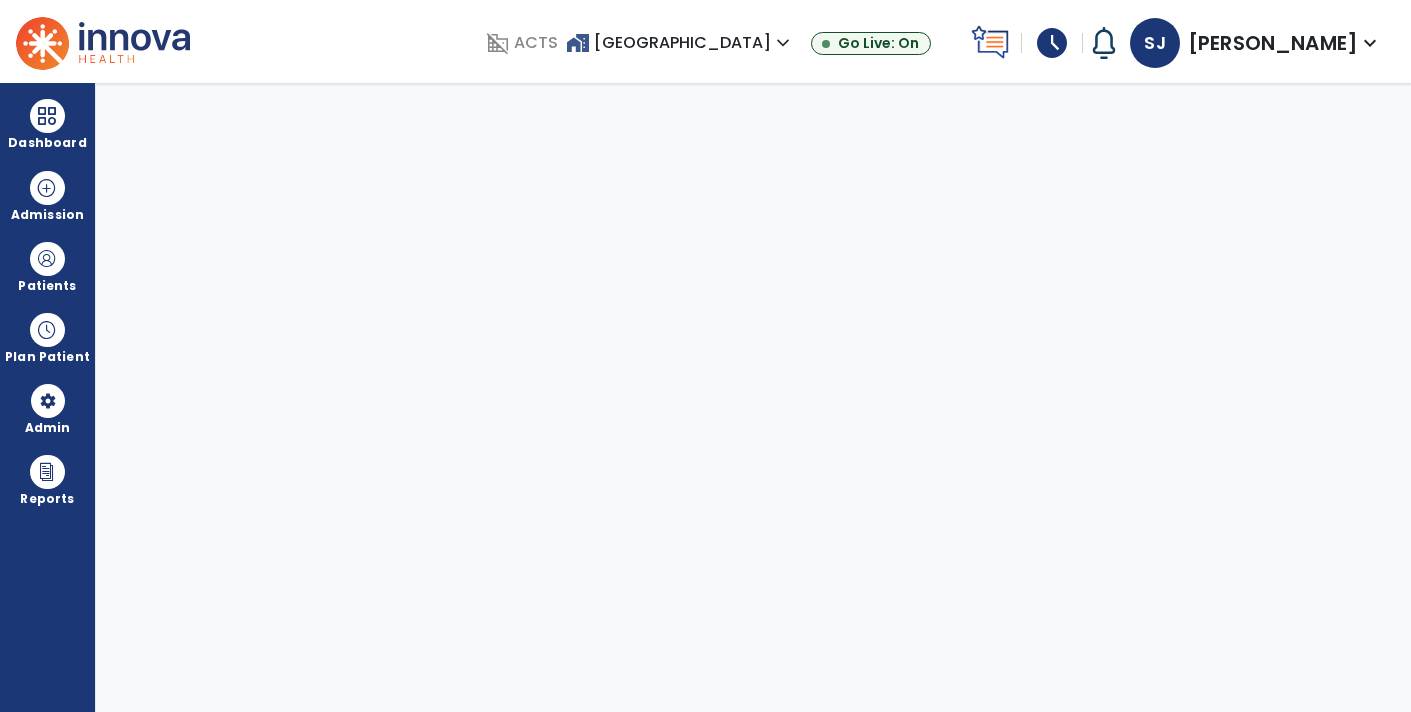 select on "****" 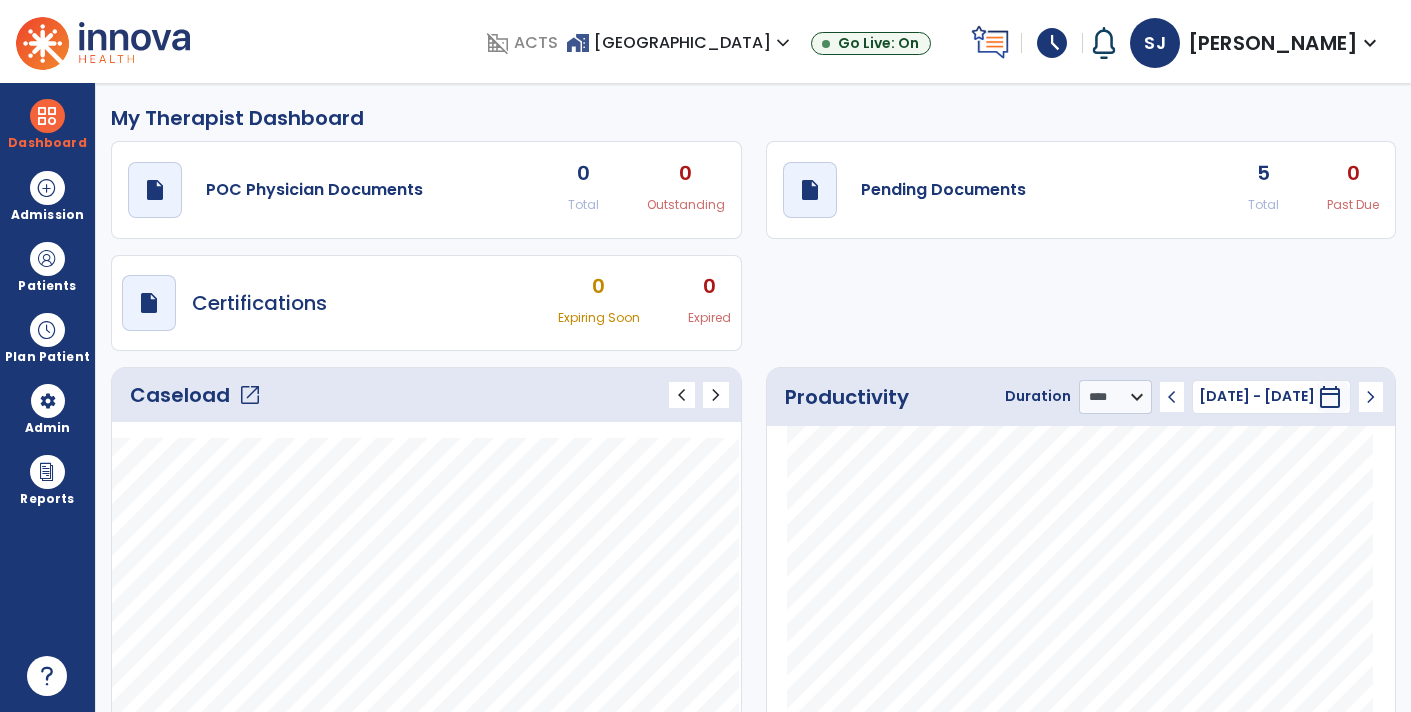click on "5" 